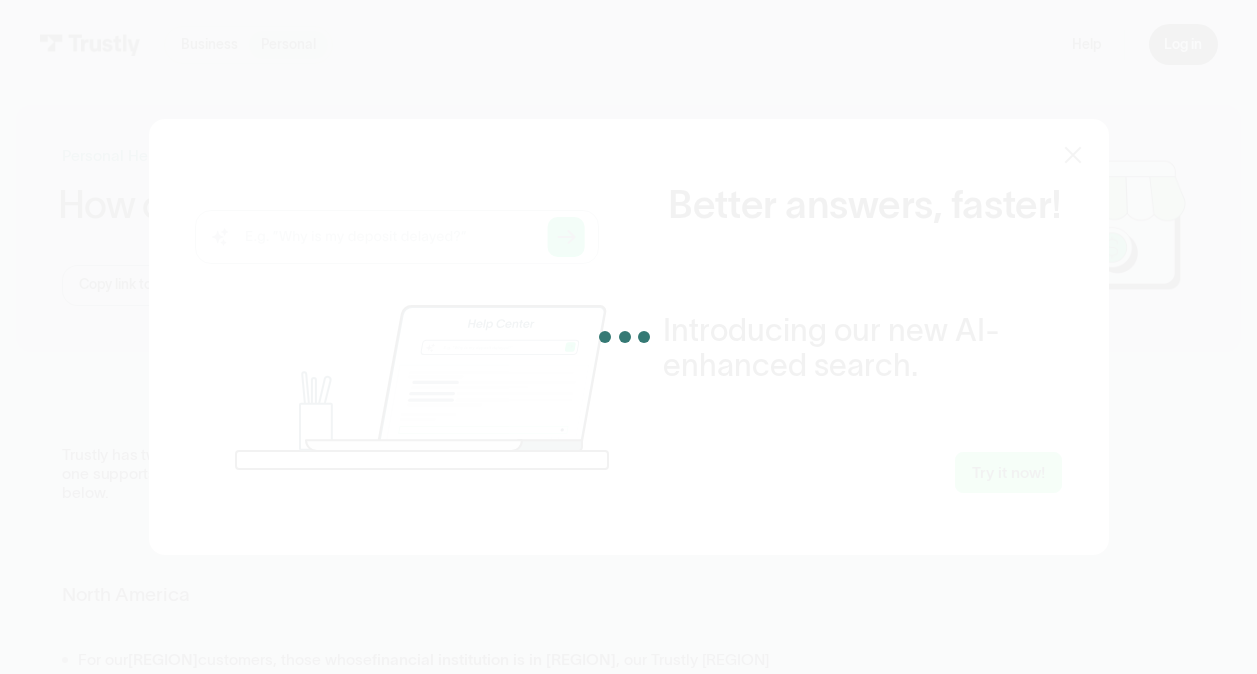 scroll, scrollTop: 0, scrollLeft: 0, axis: both 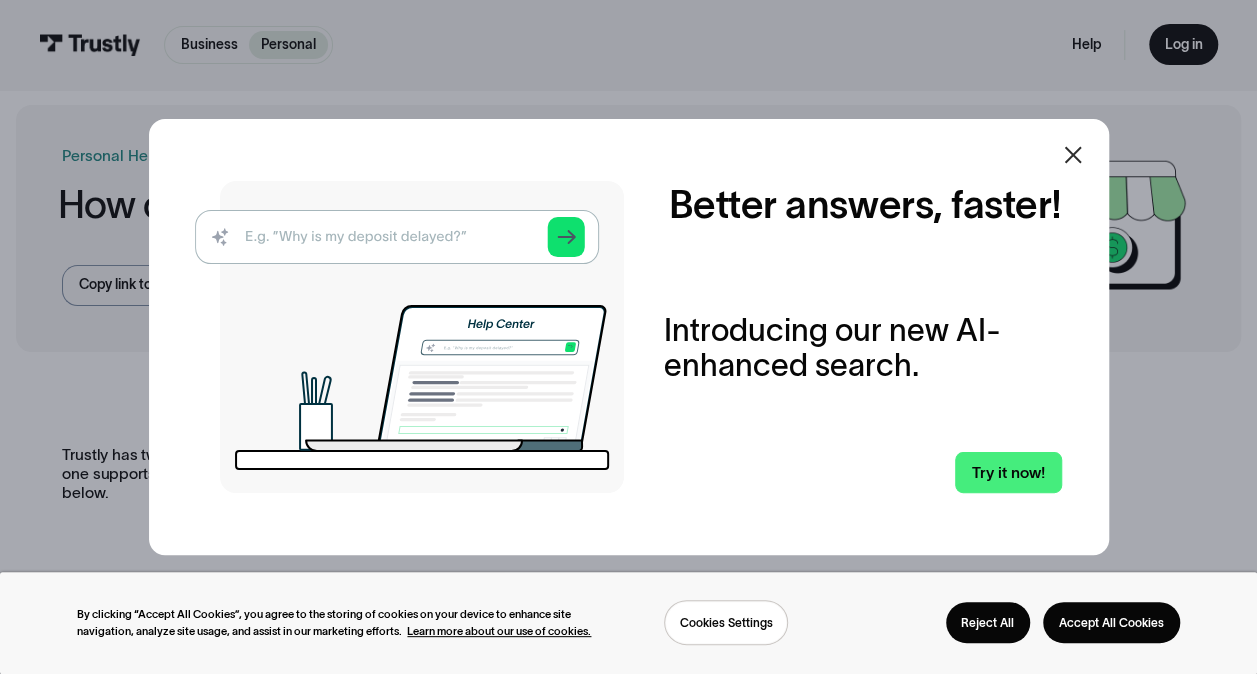 click at bounding box center (1072, 154) 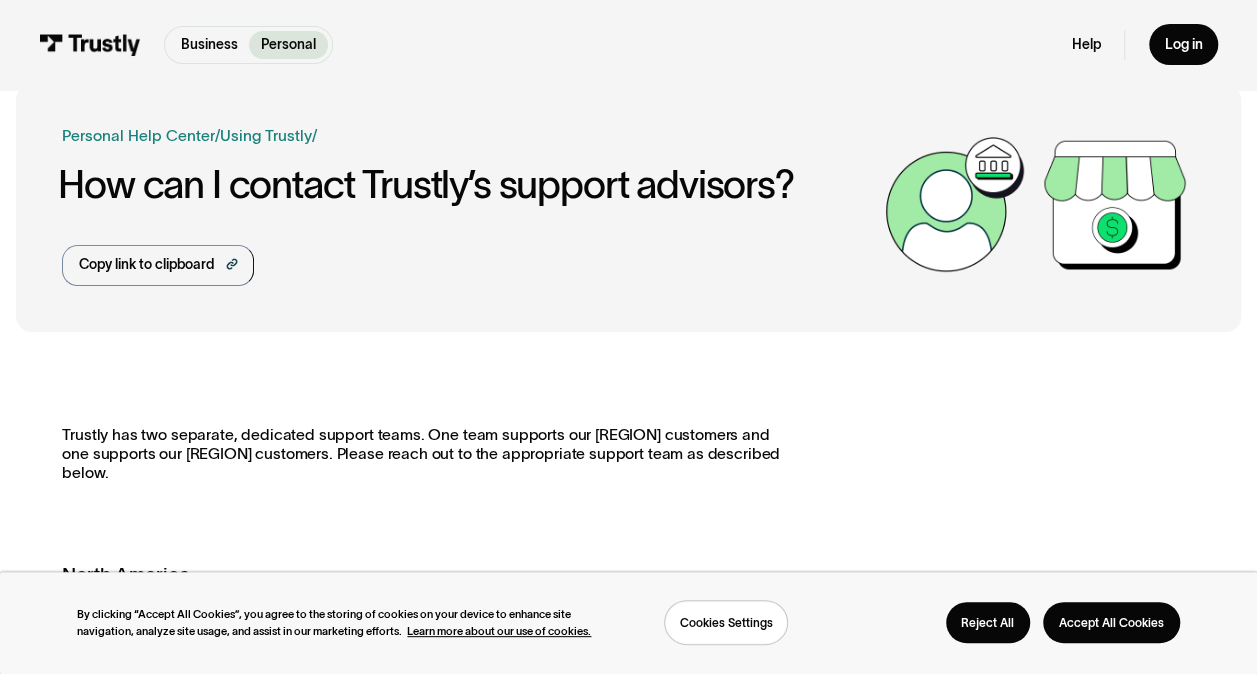 scroll, scrollTop: 0, scrollLeft: 0, axis: both 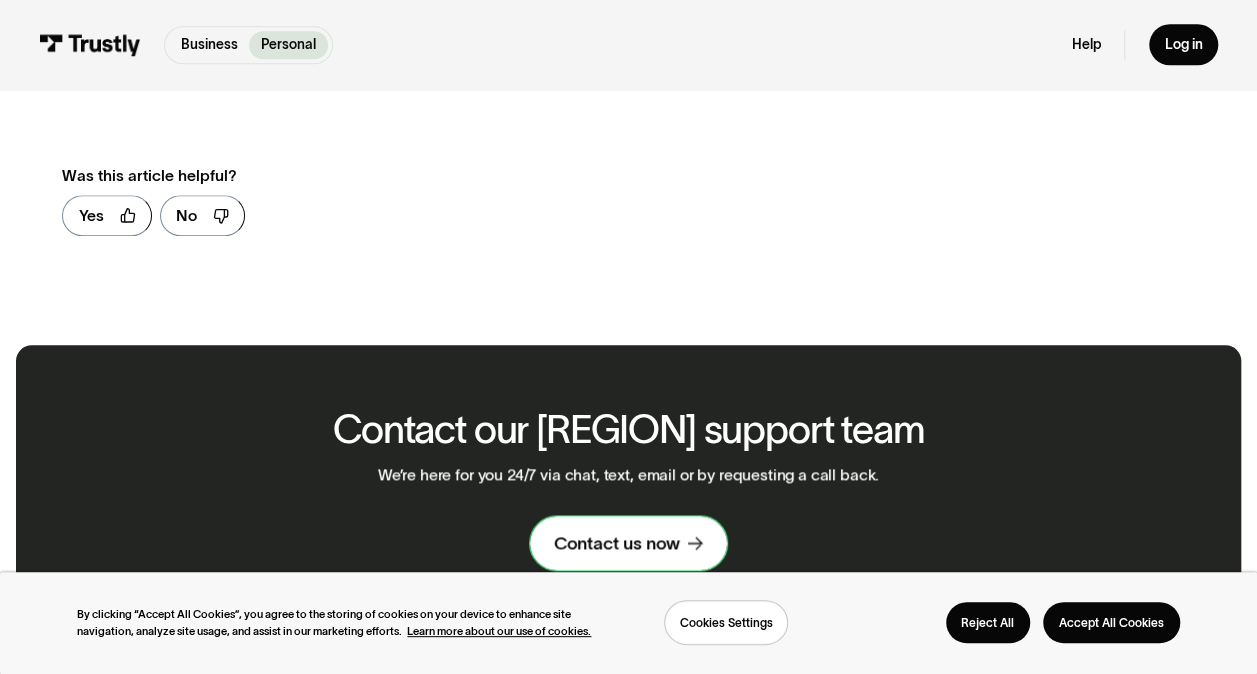 click on "Contact us now" at bounding box center [617, 519] 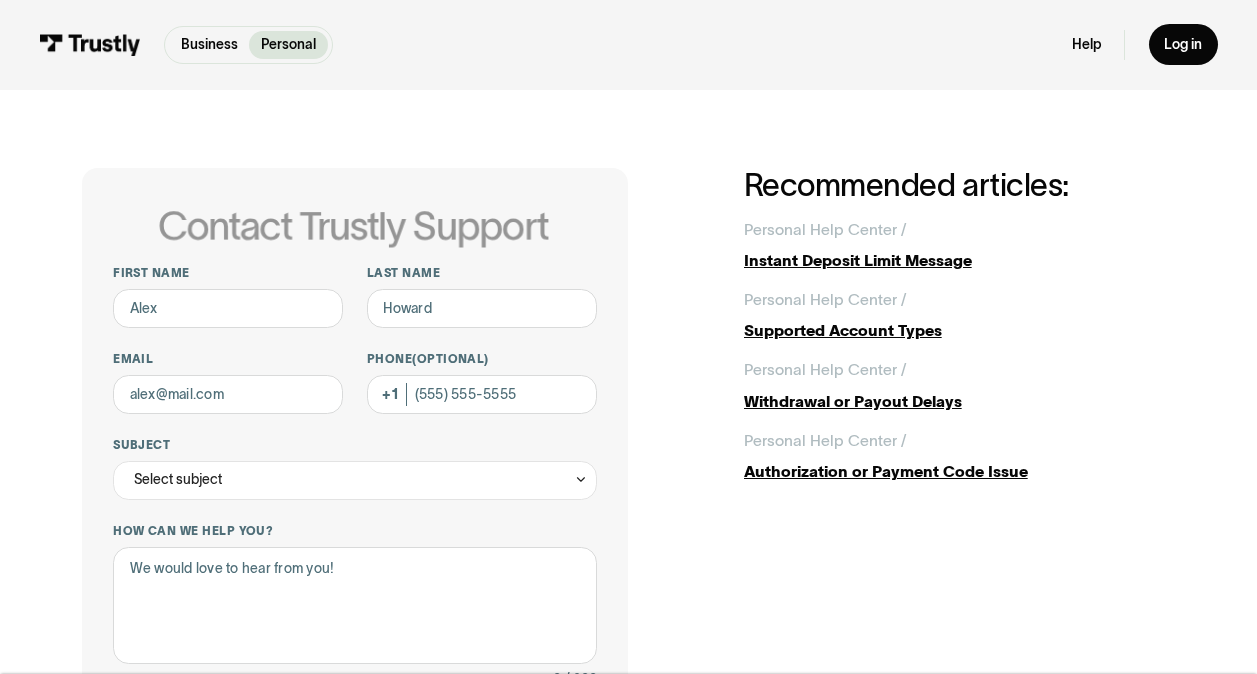 scroll, scrollTop: 0, scrollLeft: 0, axis: both 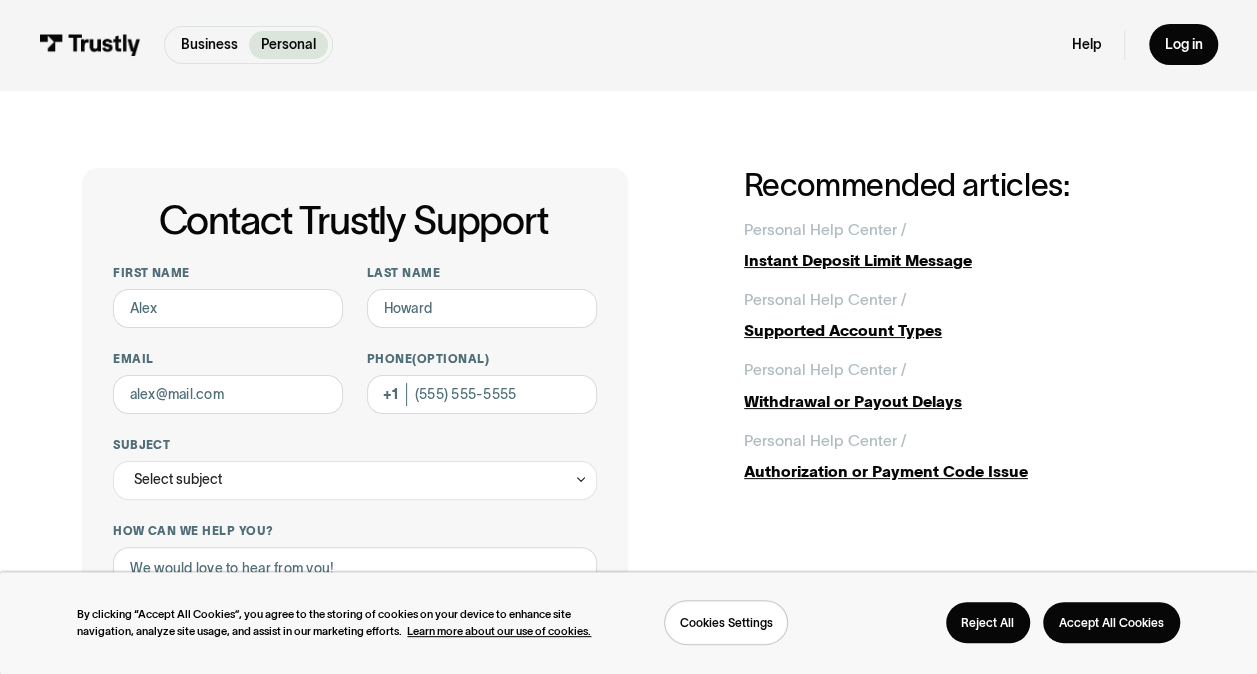 click on "First name Last name Email Phone  (Optional) Subject Select subject
Trustly Report Bank connections General Outstanding debt Account information Transaction questions Transaction ID How can we help you? 0  / 300 How would you like us to contact you? Unavailable placeholder message Call back Chat Text Email This site is protected by reCAPTCHA and the Google  Privacy Policy  and  Terms of Service  apply. I agree to receive text messages from Trustly Support. Message and data rates may apply." at bounding box center [355, 613] 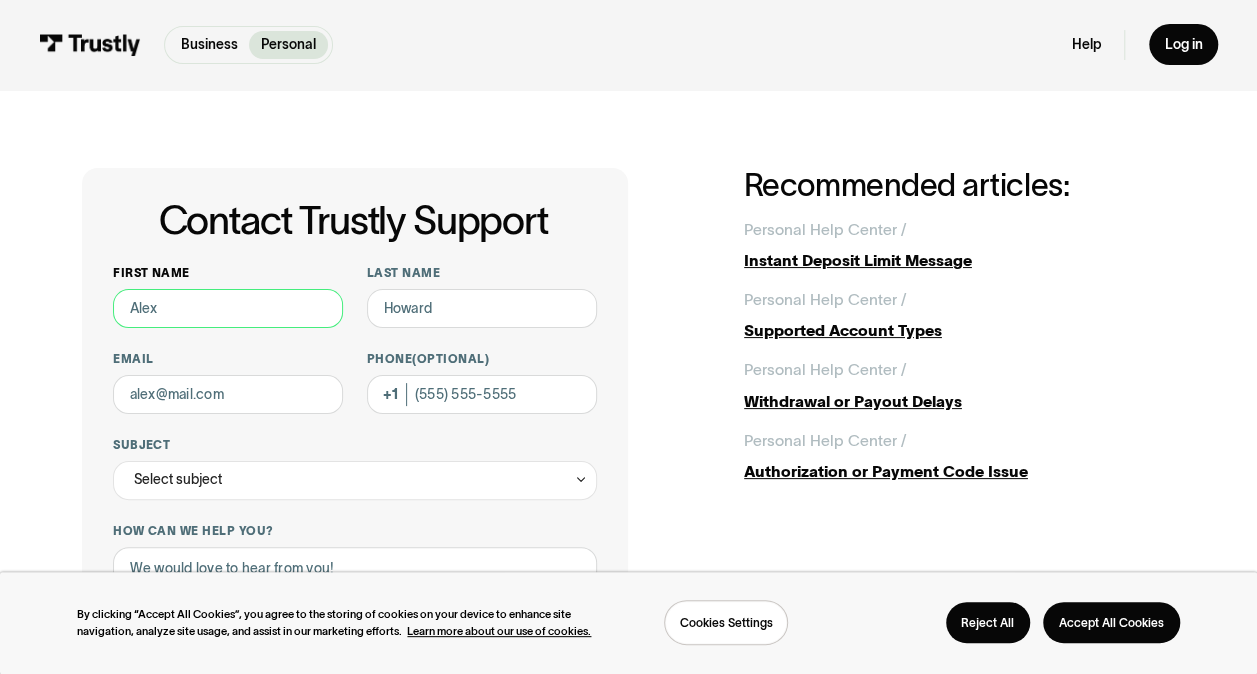 click on "First name" at bounding box center (228, 308) 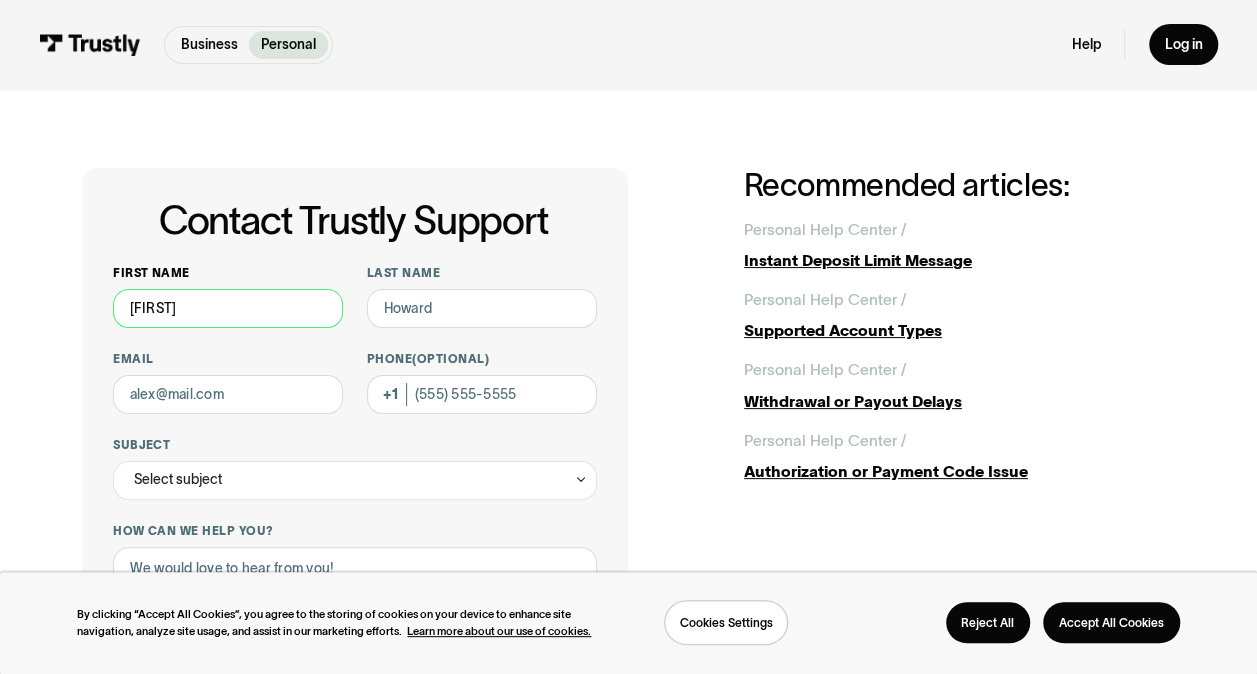 type on "[NAME]" 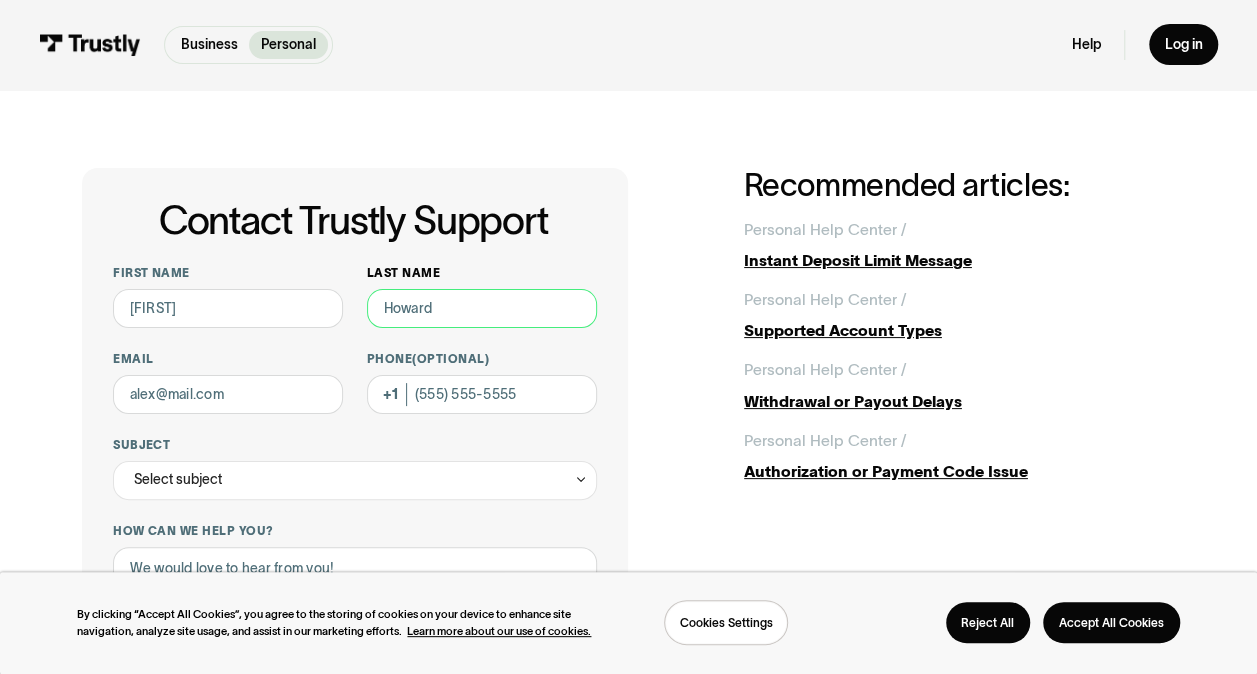 click on "[LAST]" at bounding box center [482, 308] 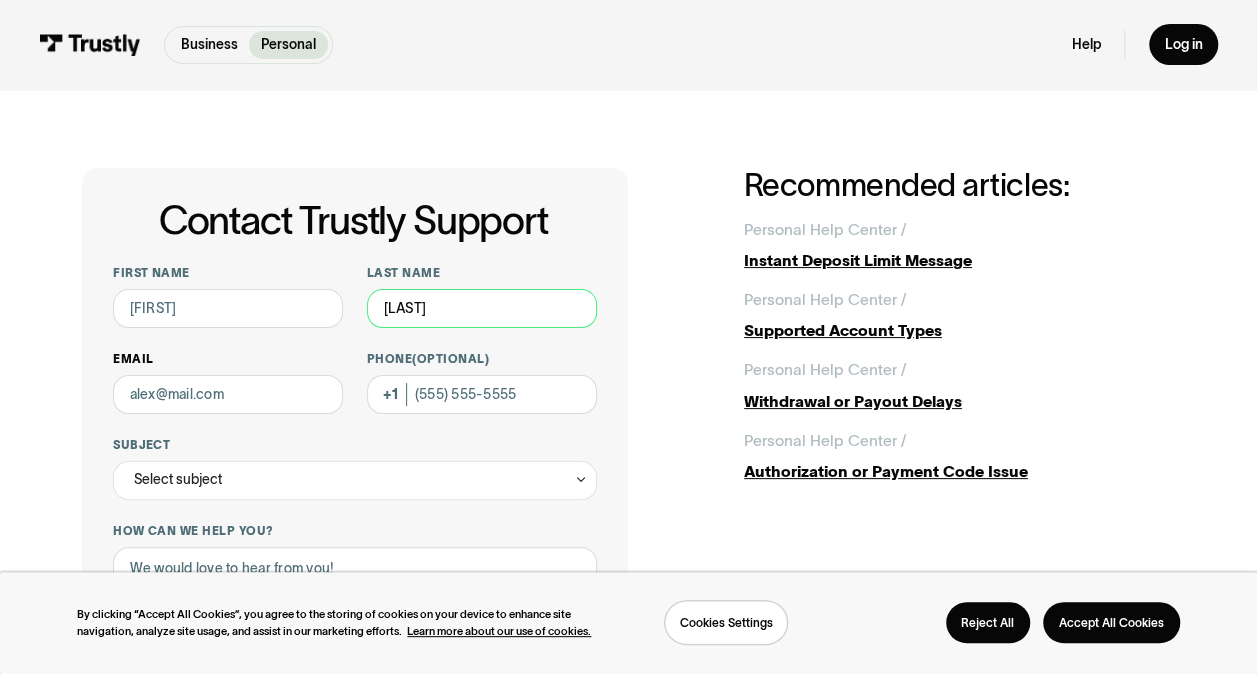type on "[LAST]" 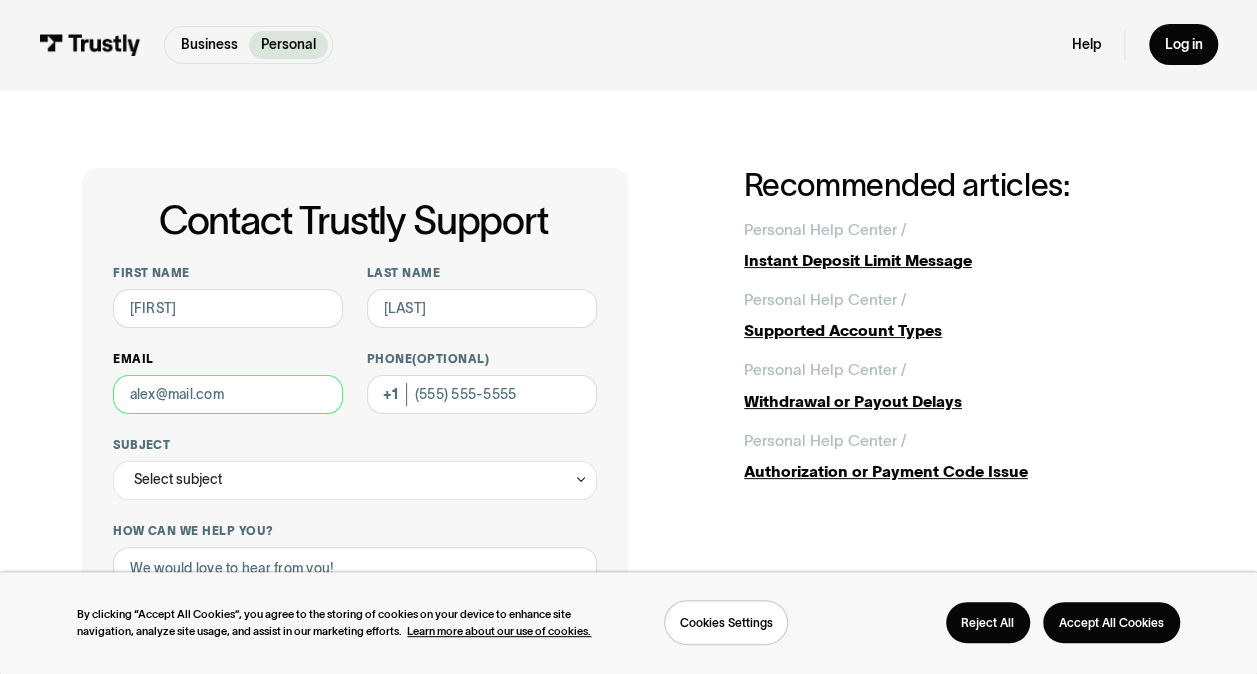 click on "Email" at bounding box center [228, 394] 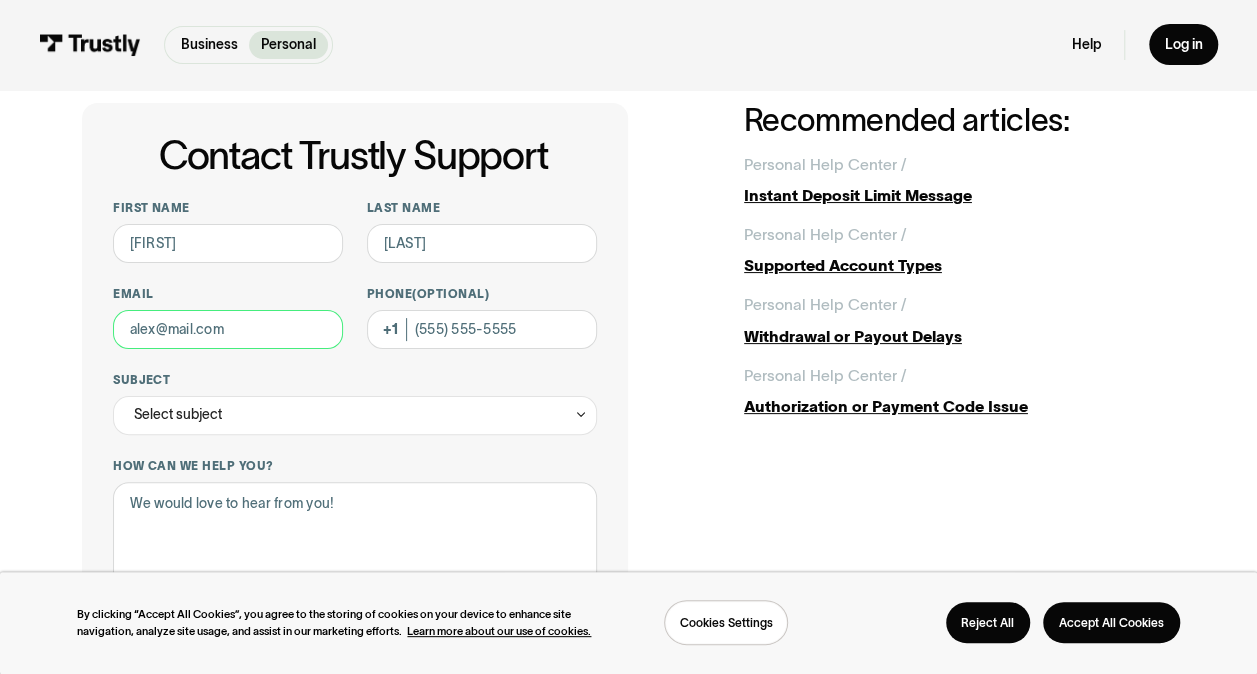 scroll, scrollTop: 63, scrollLeft: 0, axis: vertical 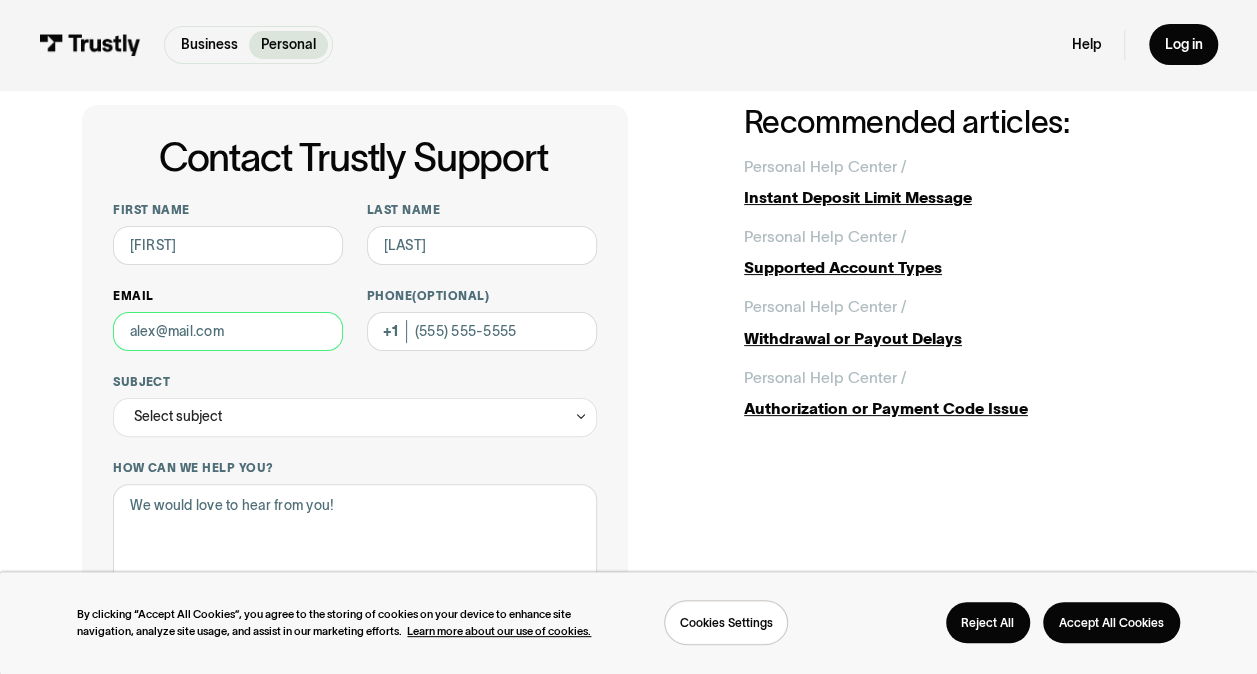 click on "Email" at bounding box center (228, 331) 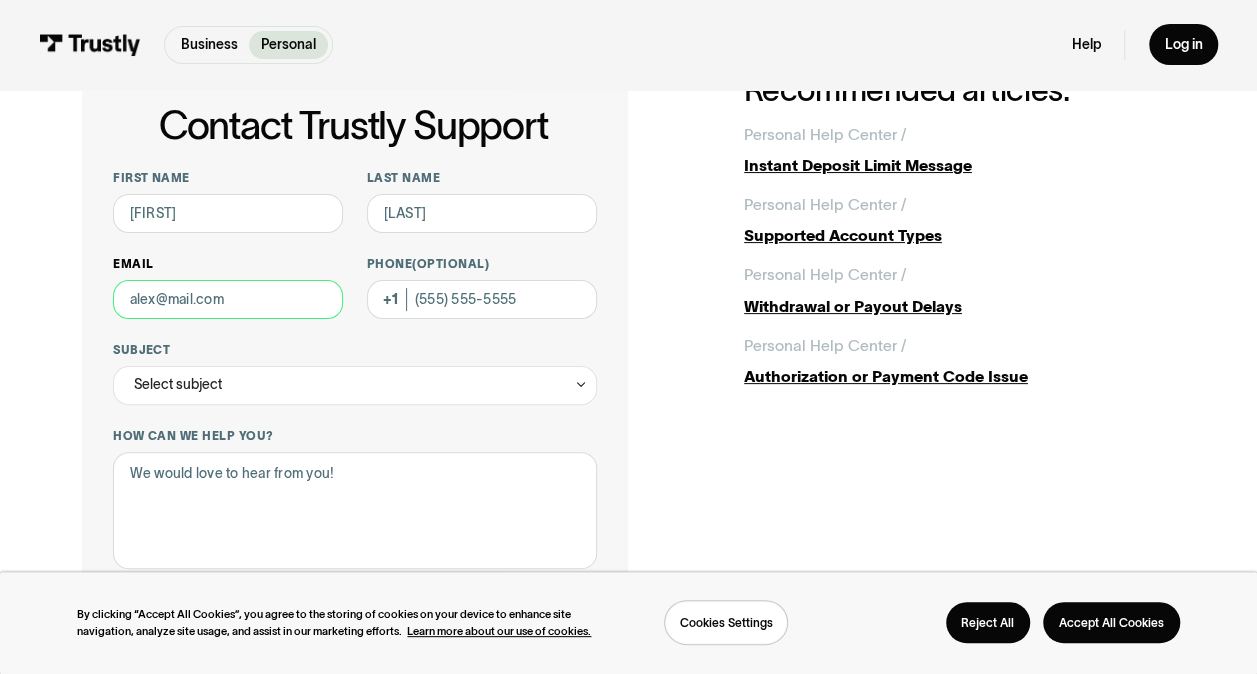 scroll, scrollTop: 101, scrollLeft: 0, axis: vertical 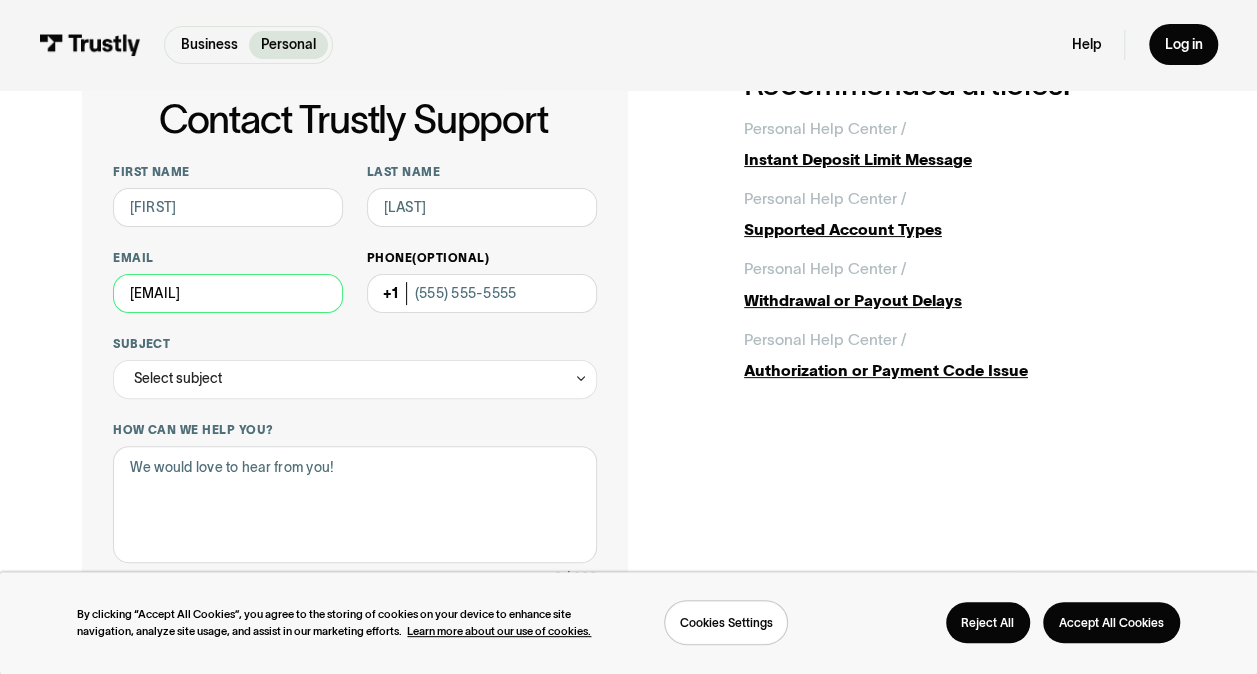 type on "[NAME]@[EXAMPLE.COM]" 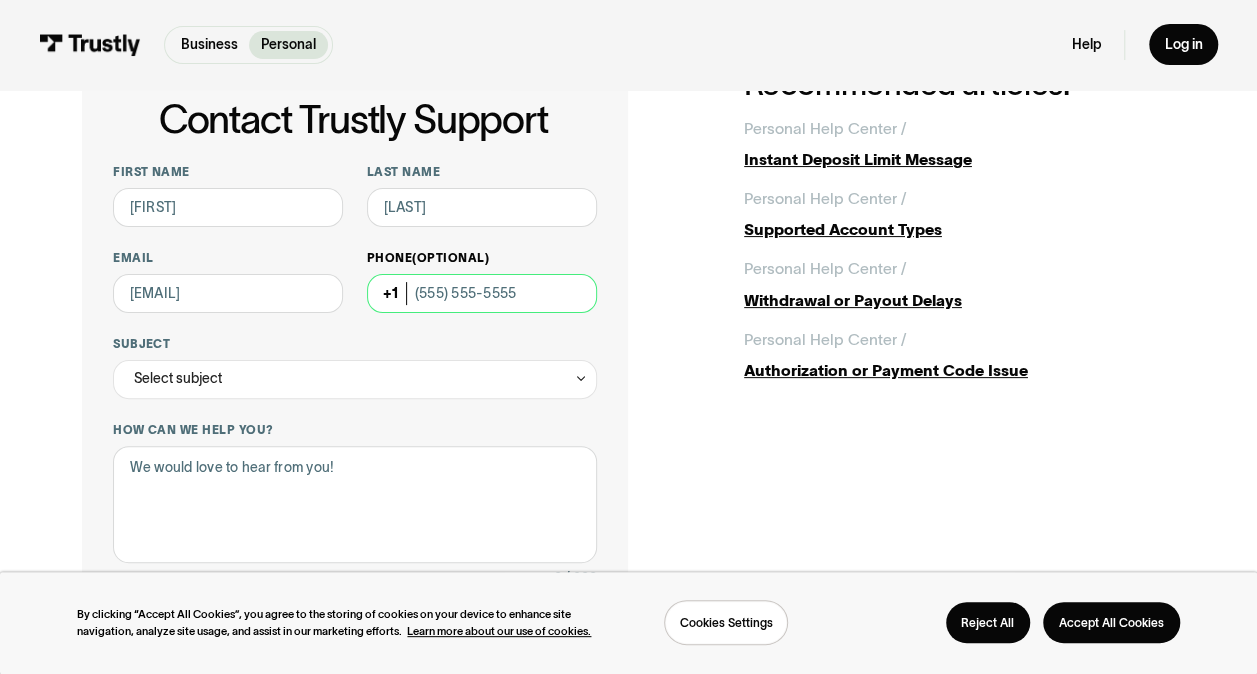 click on "Phone  (Optional)" at bounding box center (482, 293) 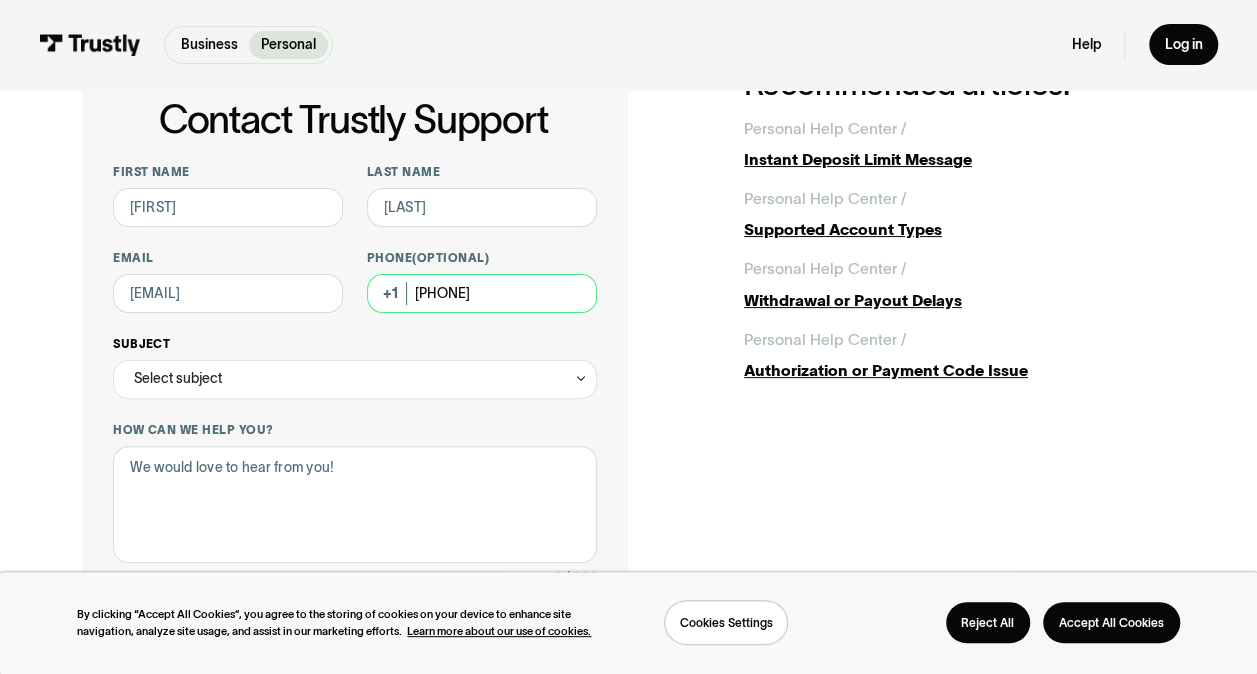 type on "([PHONE])" 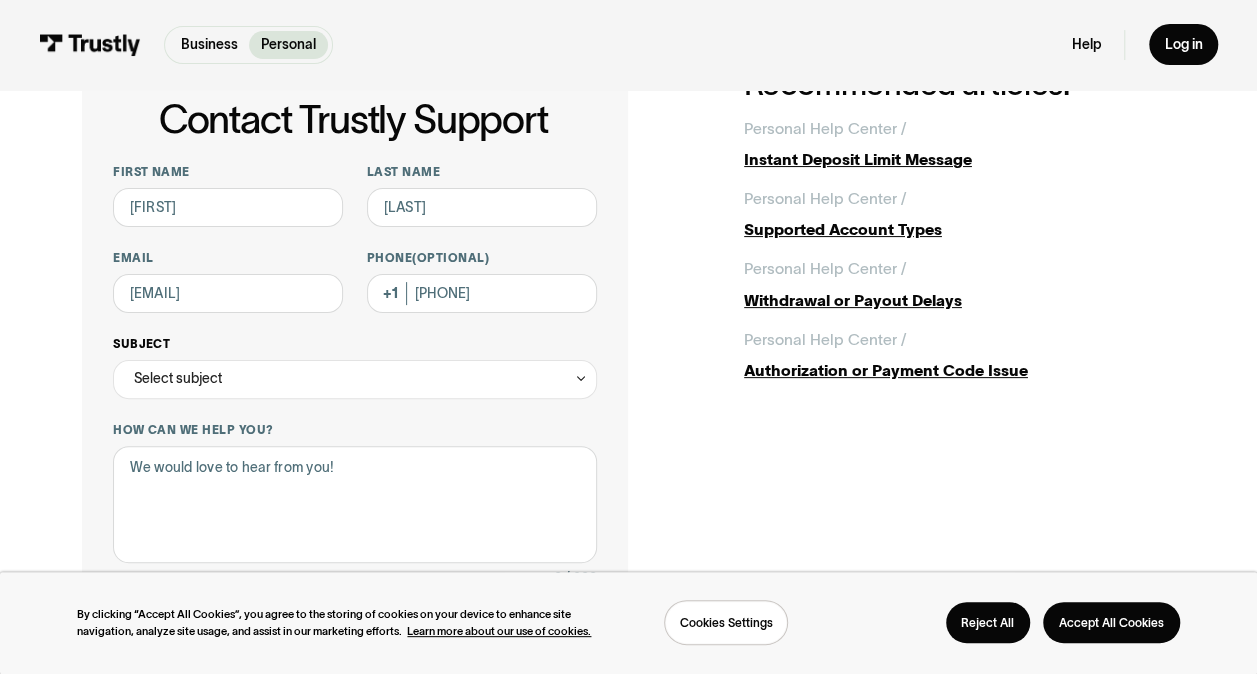 click on "Select subject" at bounding box center [355, 379] 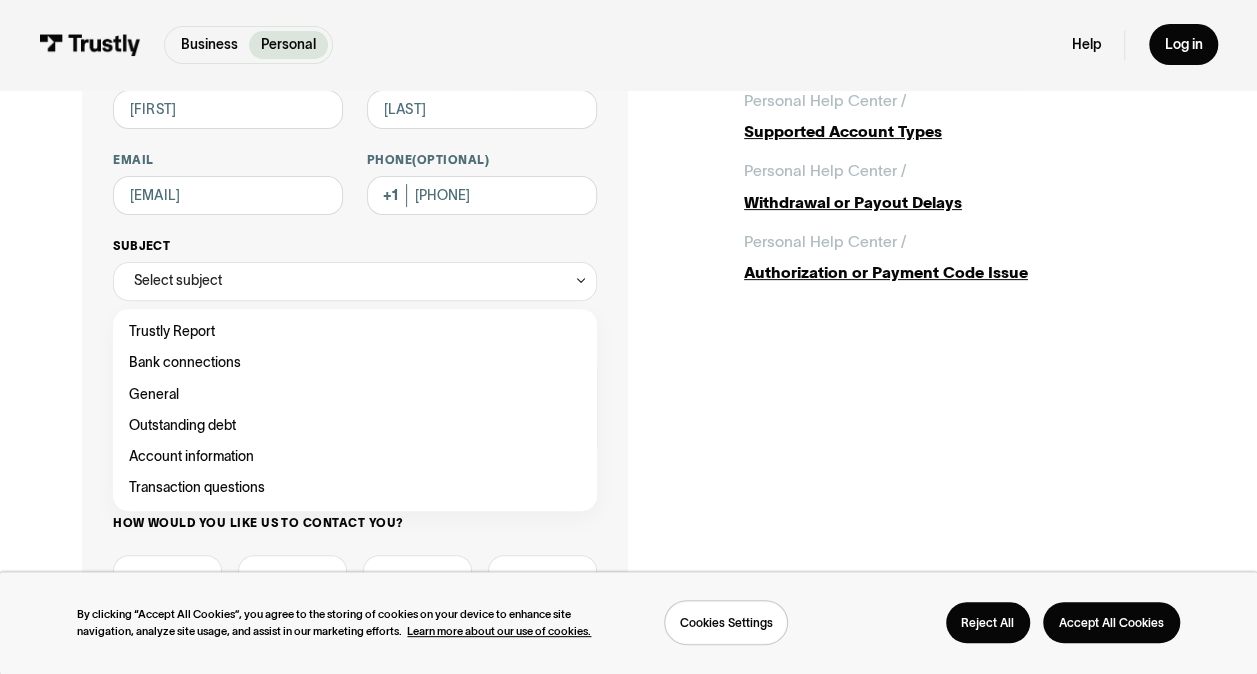scroll, scrollTop: 200, scrollLeft: 0, axis: vertical 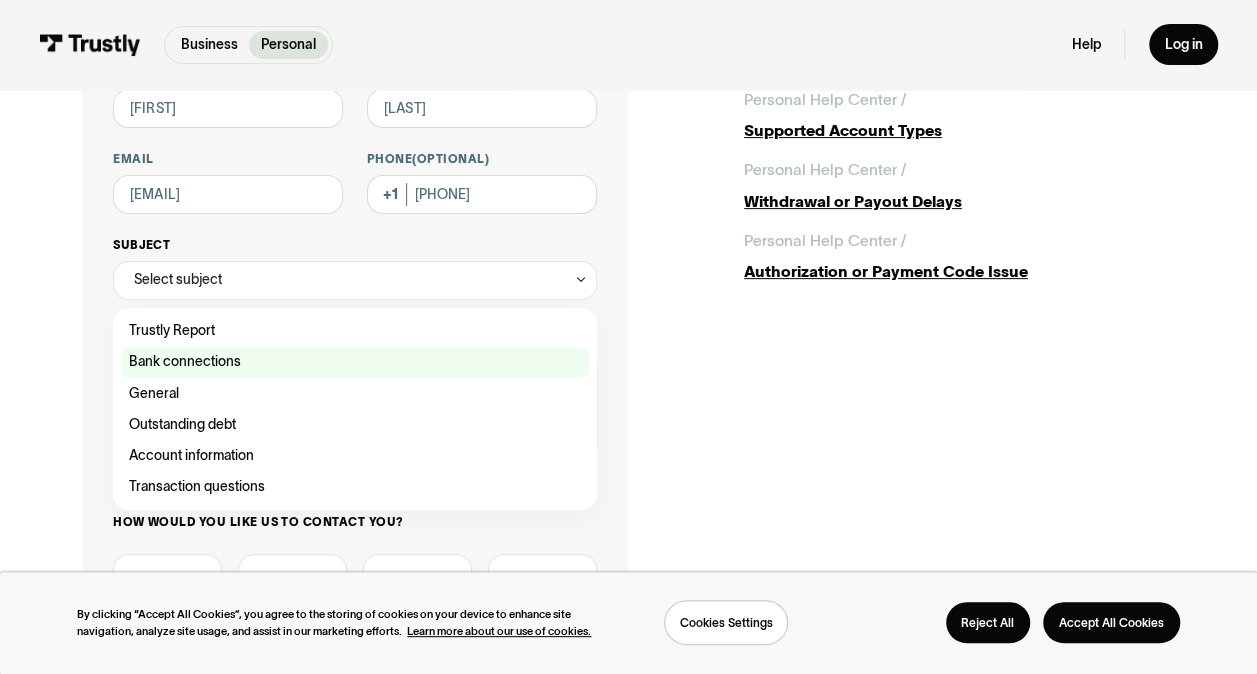 click at bounding box center [355, 330] 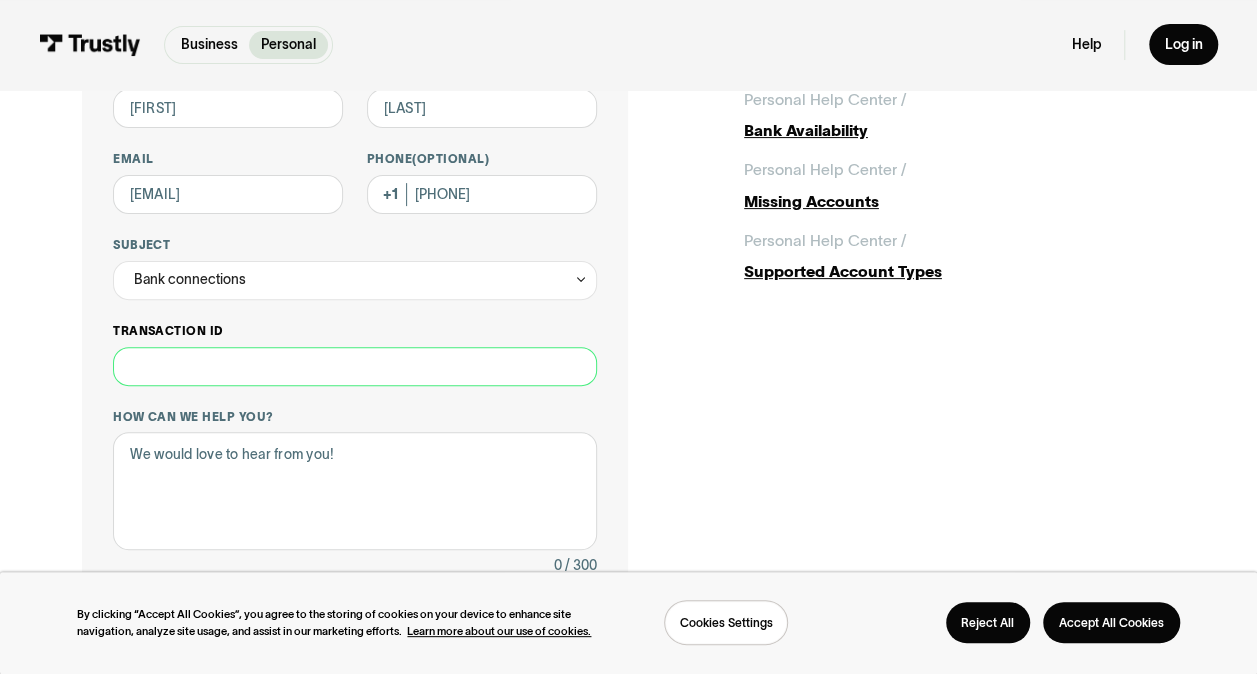 click on "Transaction ID" at bounding box center (355, 366) 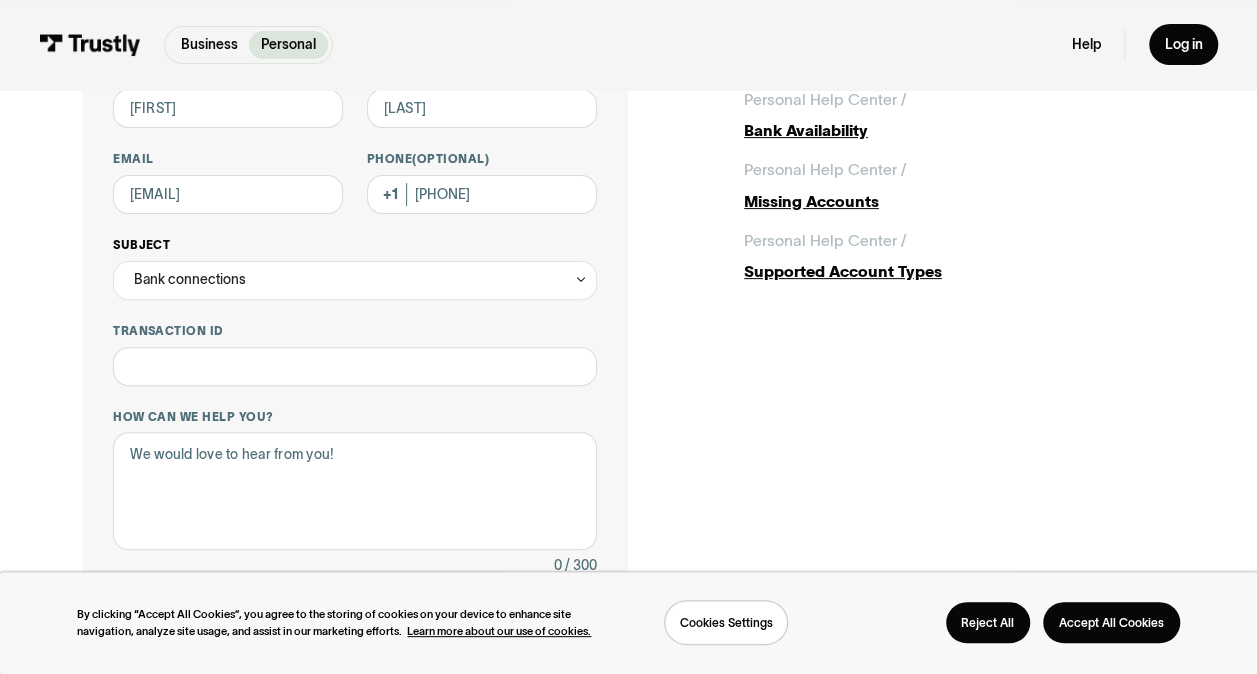 click on "Bank connections" at bounding box center (355, 280) 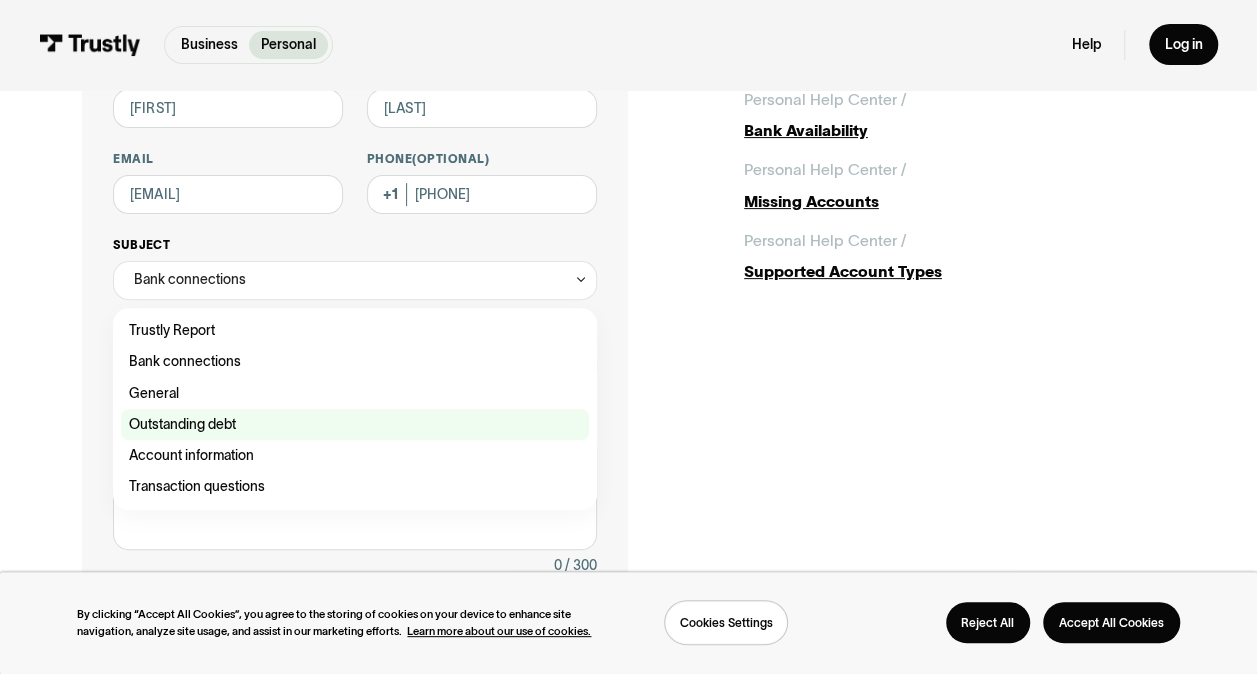 scroll, scrollTop: 388, scrollLeft: 0, axis: vertical 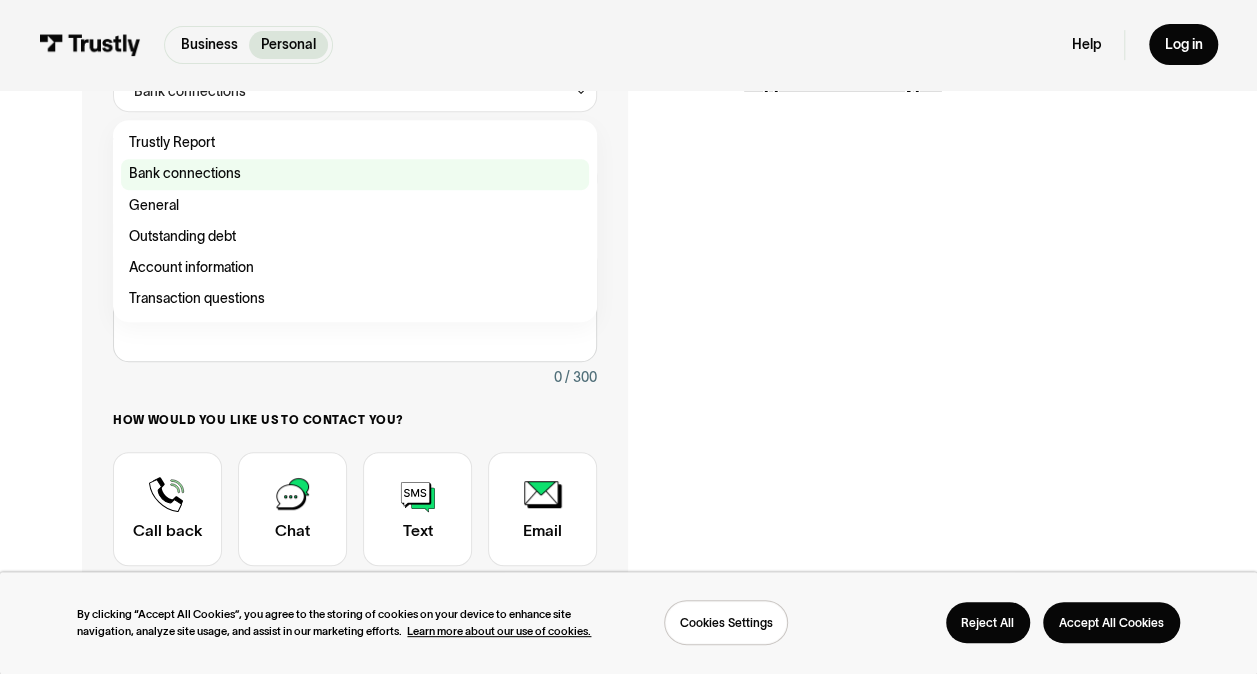 click at bounding box center [355, 174] 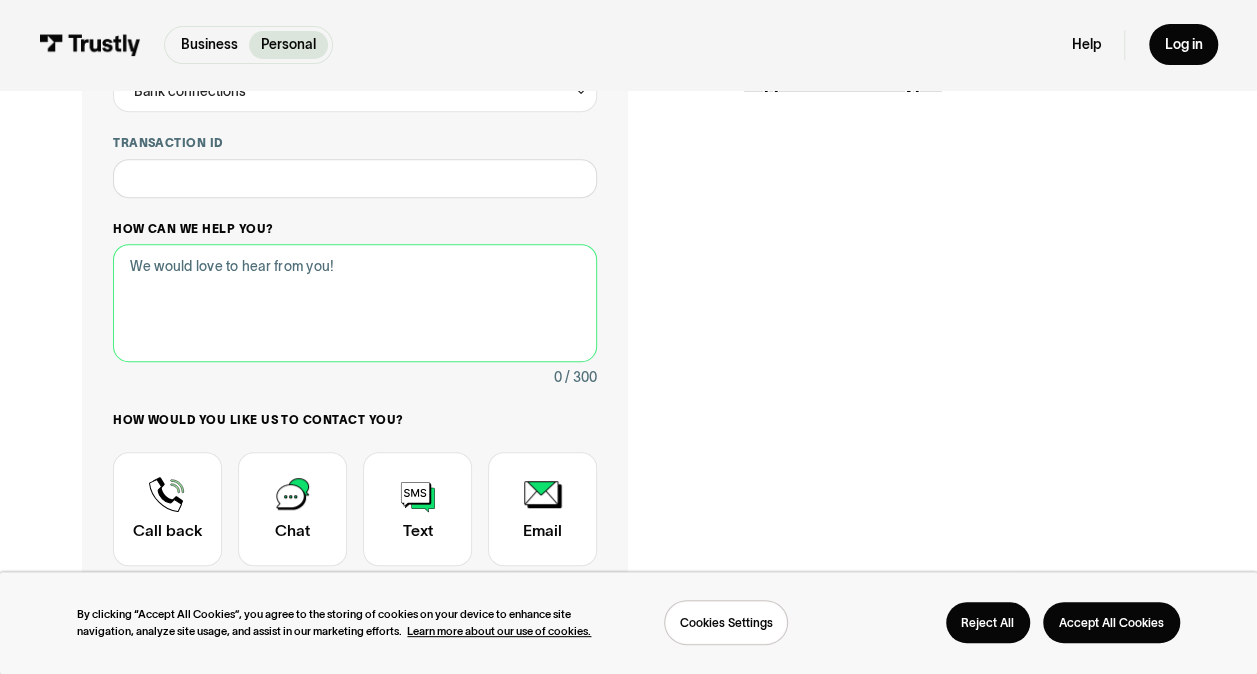 click on "How can we help you?" at bounding box center (355, 302) 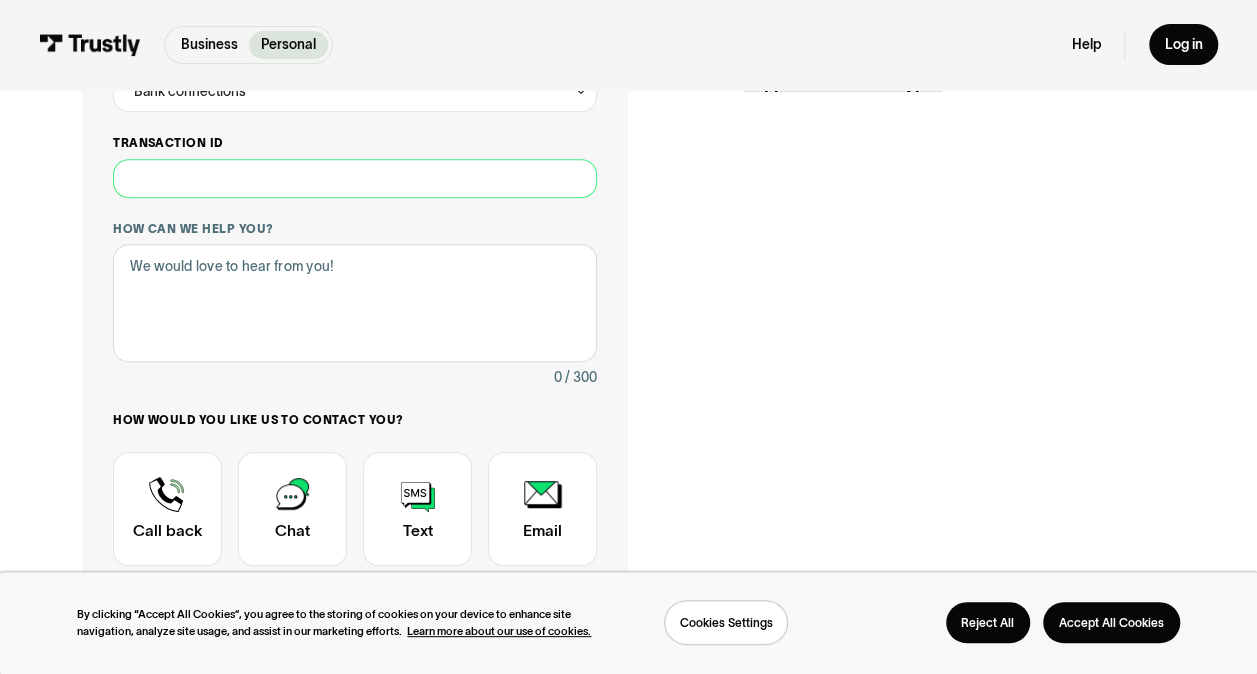 click on "Transaction ID" at bounding box center (355, 178) 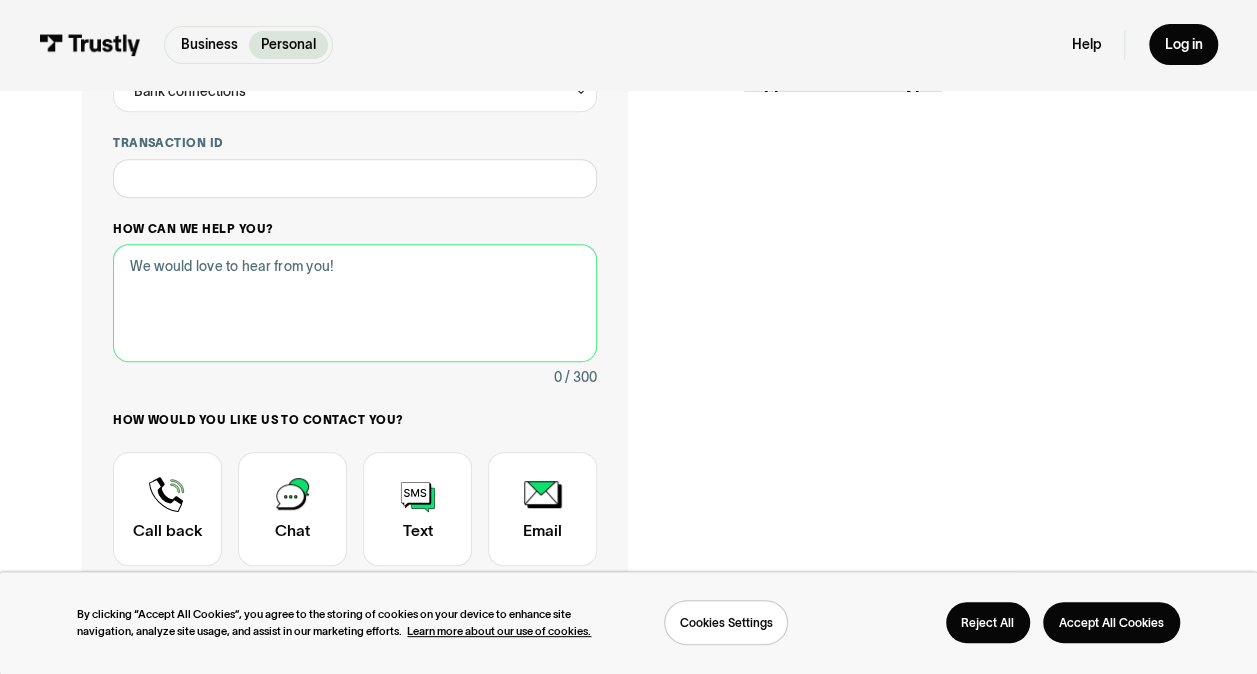 click on "How can we help you?" at bounding box center [355, 302] 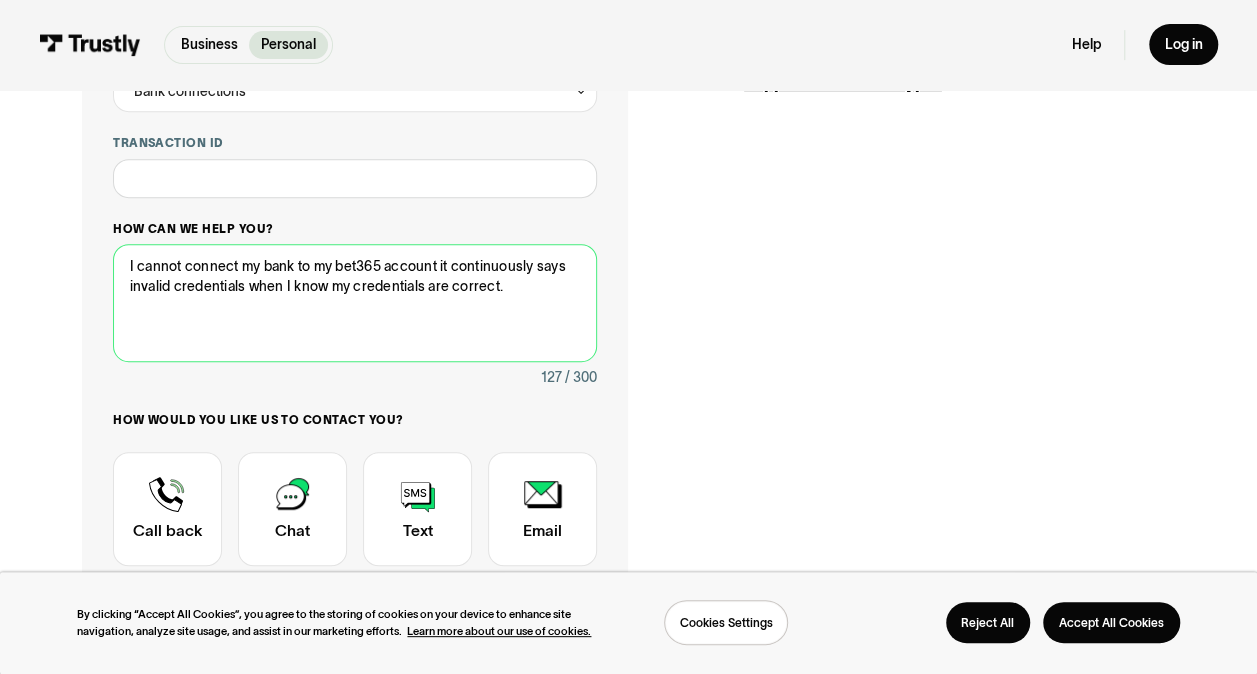 click on "I cannot connect my bank to my bet365 account it continuously says invalid credentials when I know my credentials are correct." at bounding box center [355, 302] 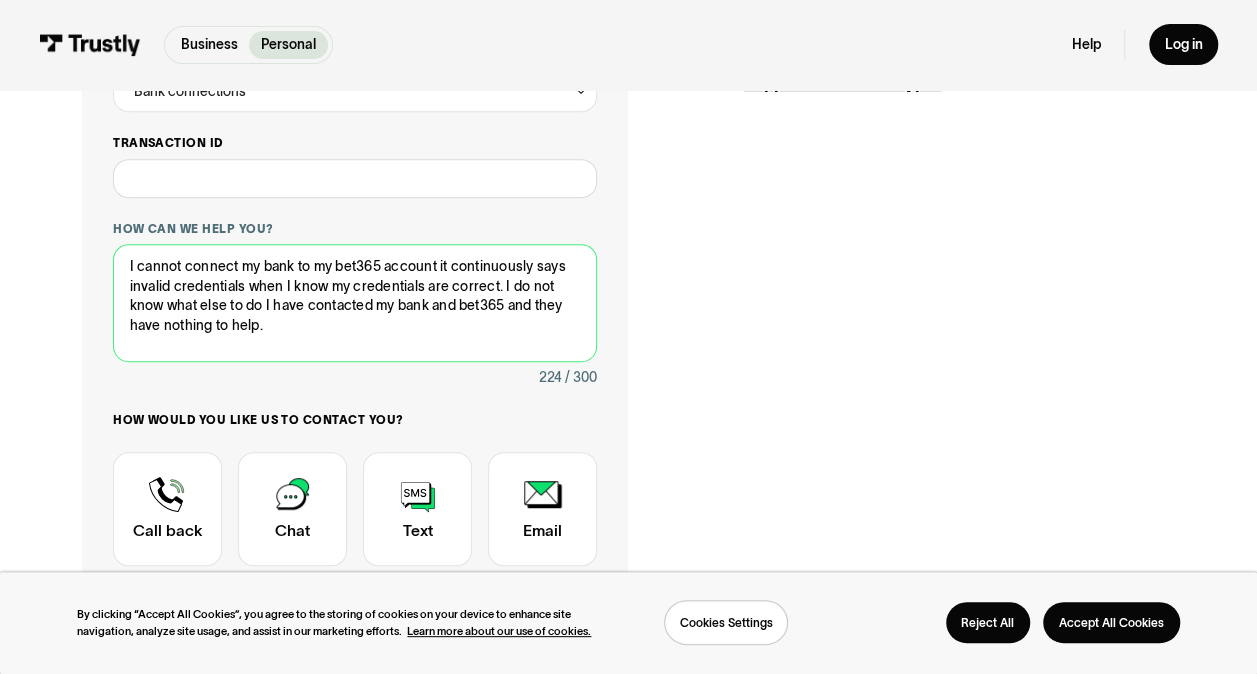 scroll, scrollTop: 538, scrollLeft: 0, axis: vertical 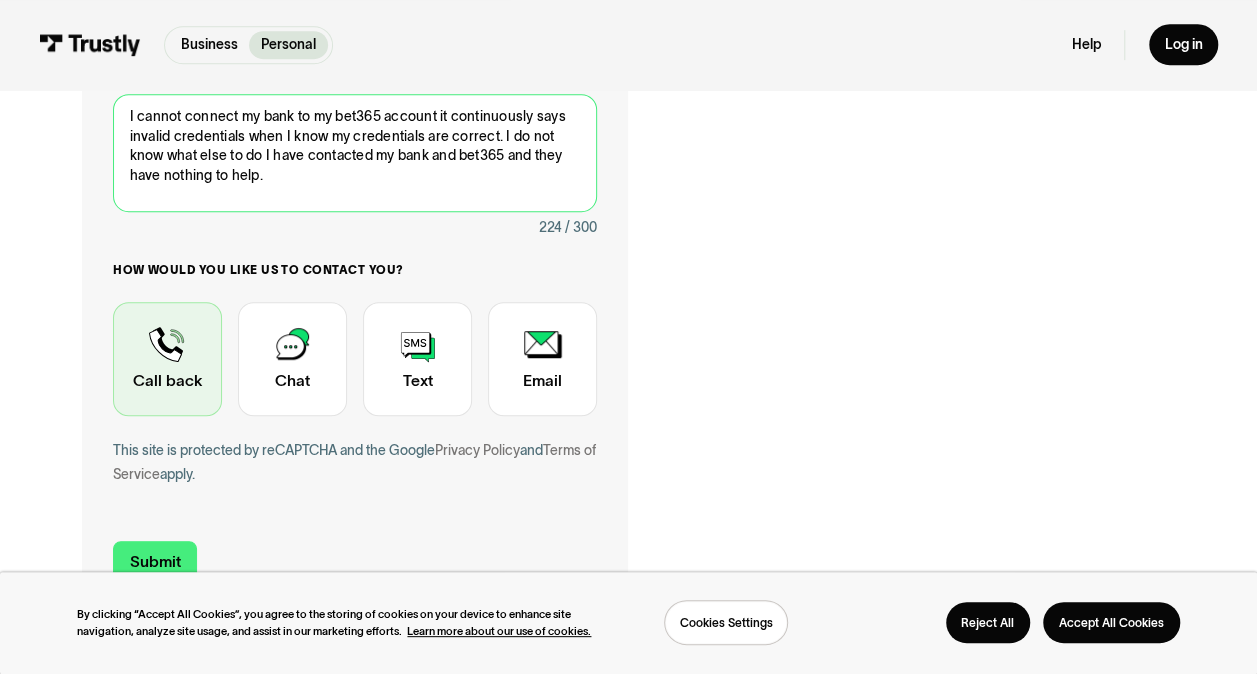 type on "I cannot connect my bank to my bet365 account it continuously says invalid credentials when I know my credentials are correct. I do not know what else to do I have contacted my bank and bet365 and they have nothing to help." 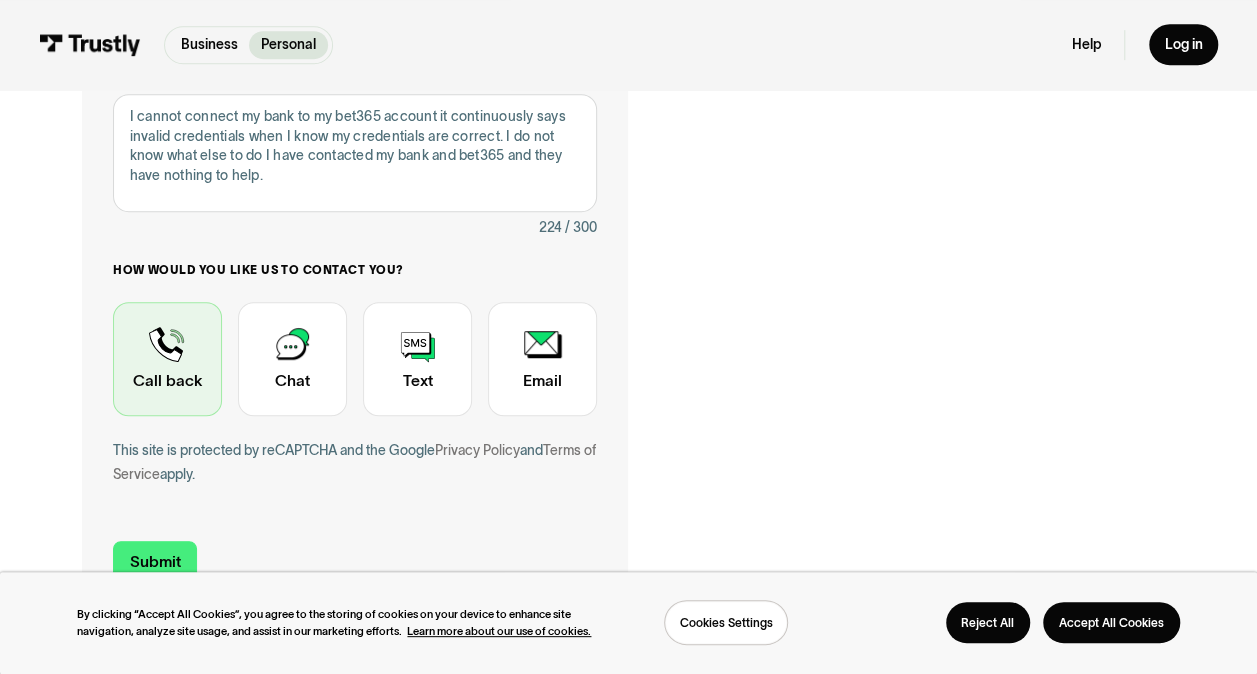 click at bounding box center [167, 359] 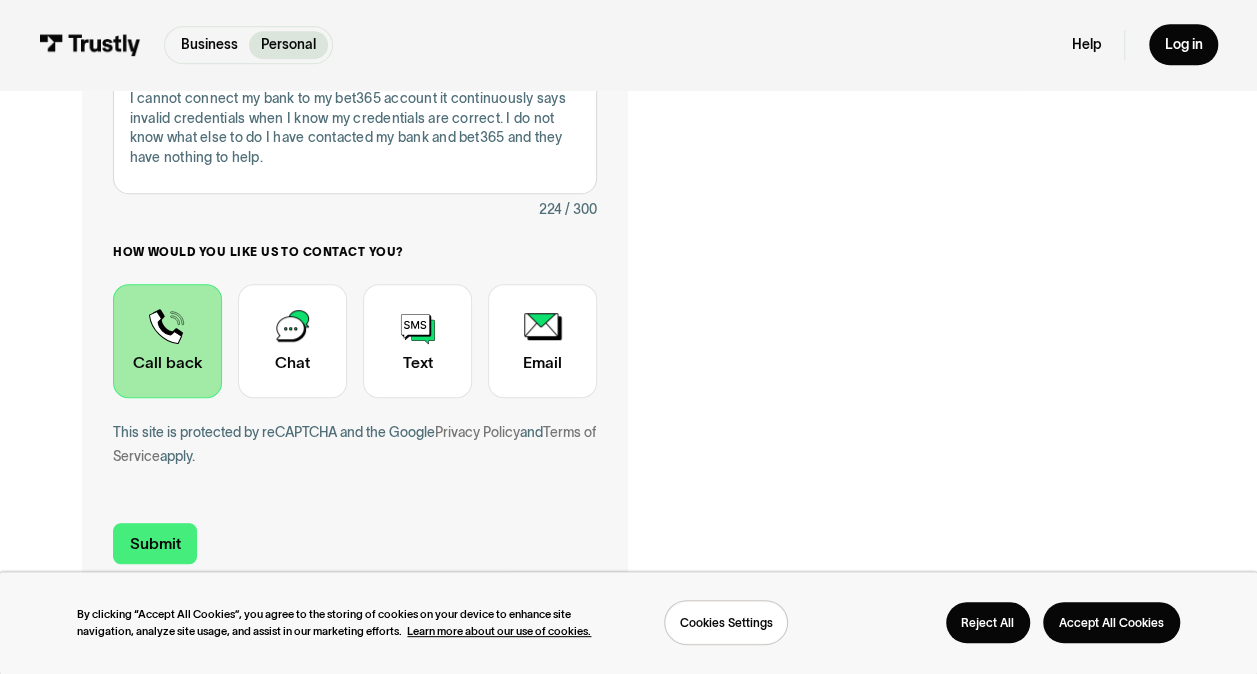 scroll, scrollTop: 685, scrollLeft: 0, axis: vertical 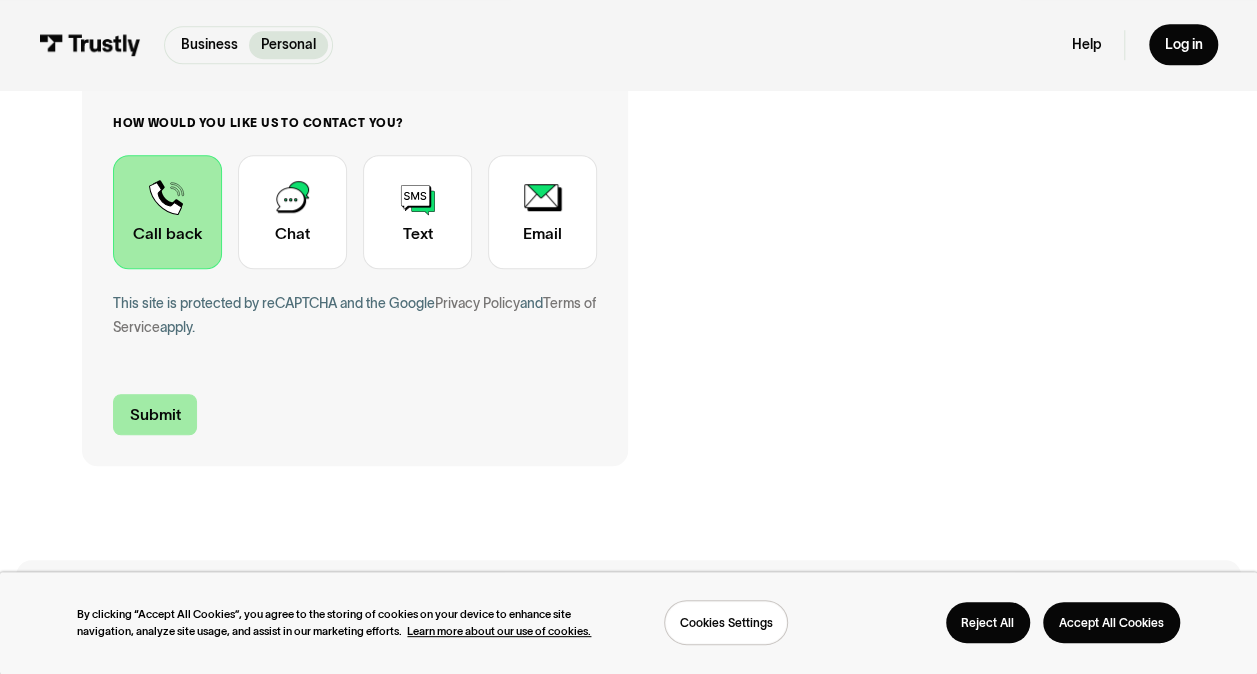 click on "Submit" at bounding box center [155, 414] 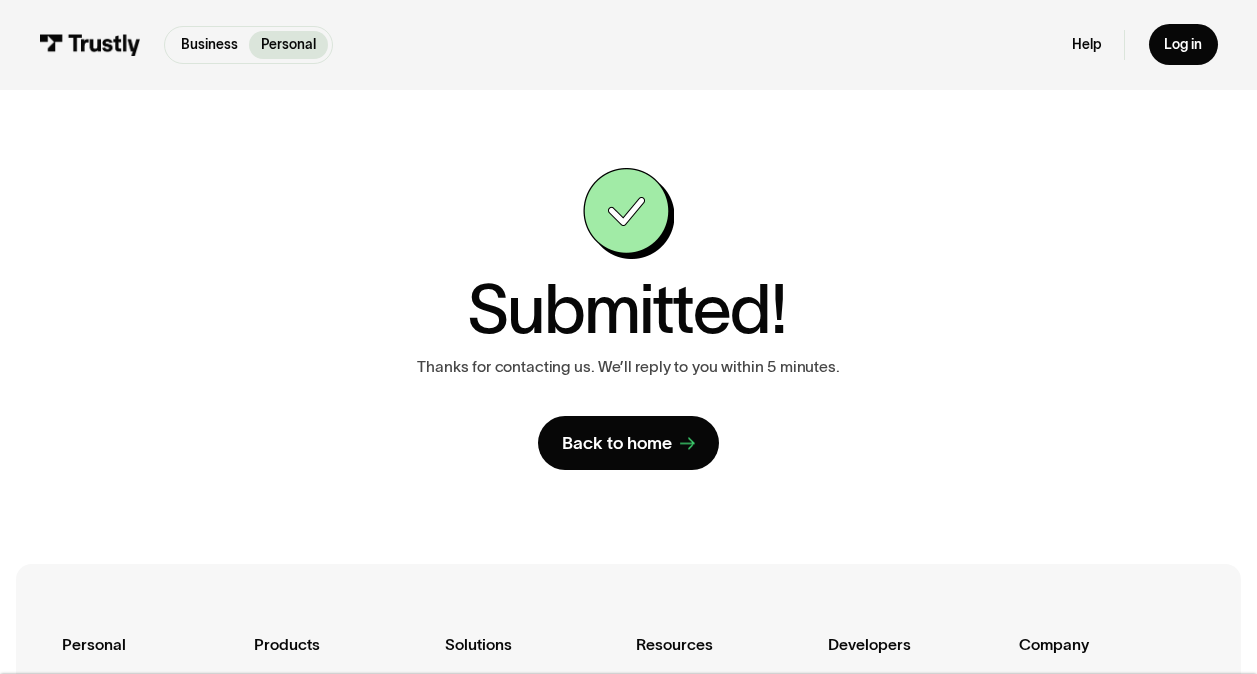 scroll, scrollTop: 0, scrollLeft: 0, axis: both 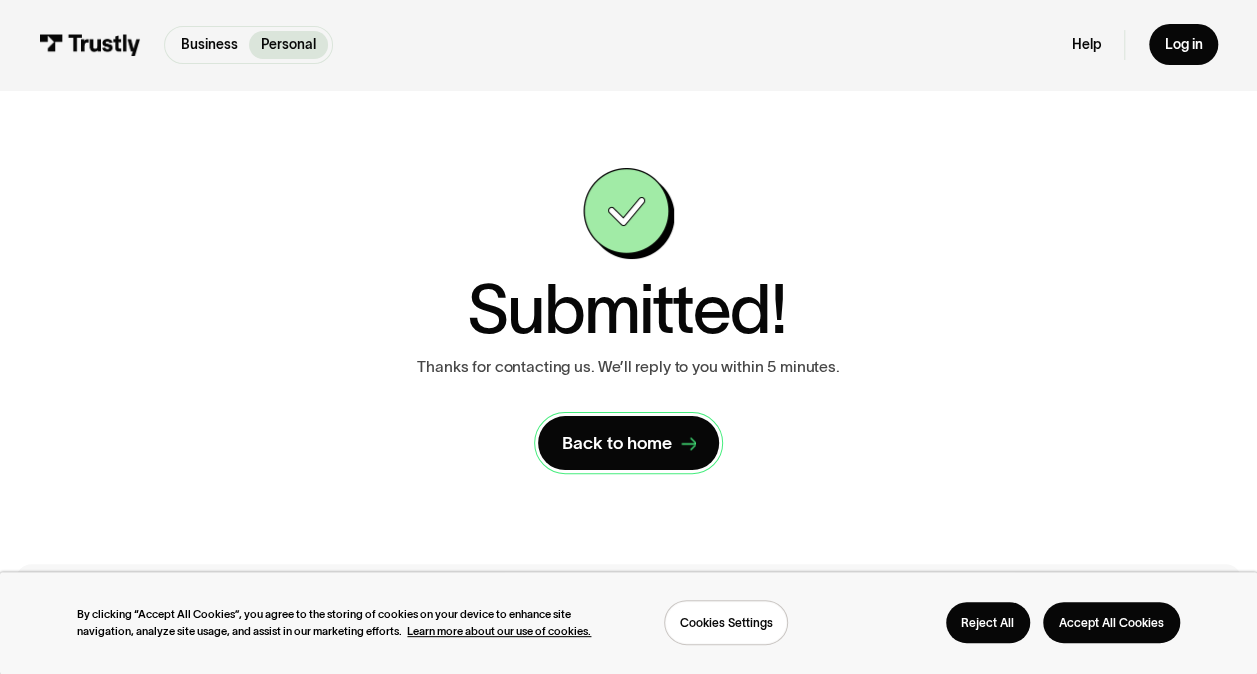 click on "Back to home" at bounding box center (617, 443) 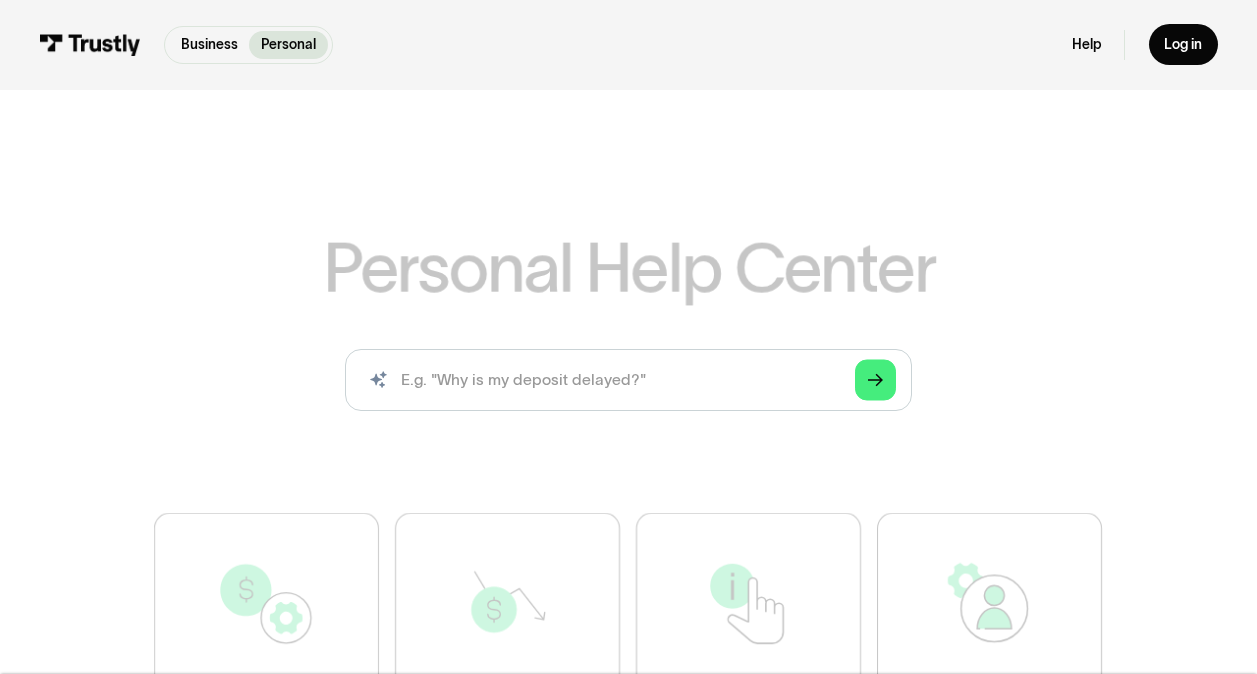 scroll, scrollTop: 0, scrollLeft: 0, axis: both 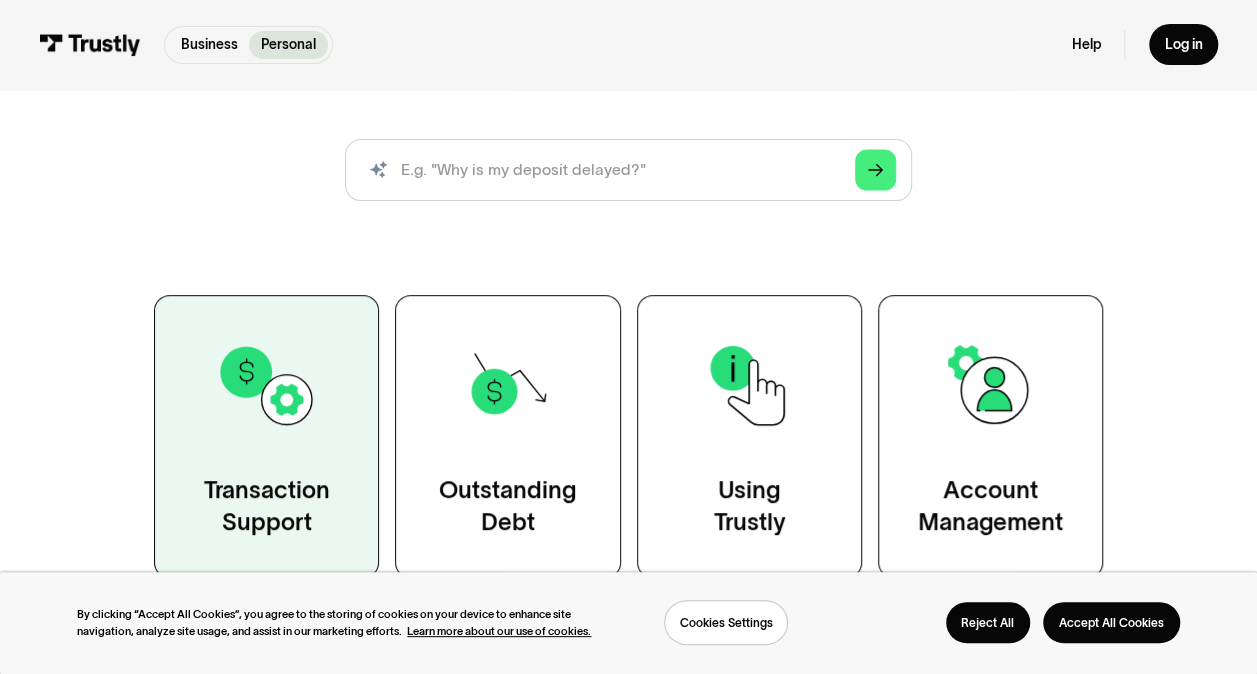 click at bounding box center [267, 386] 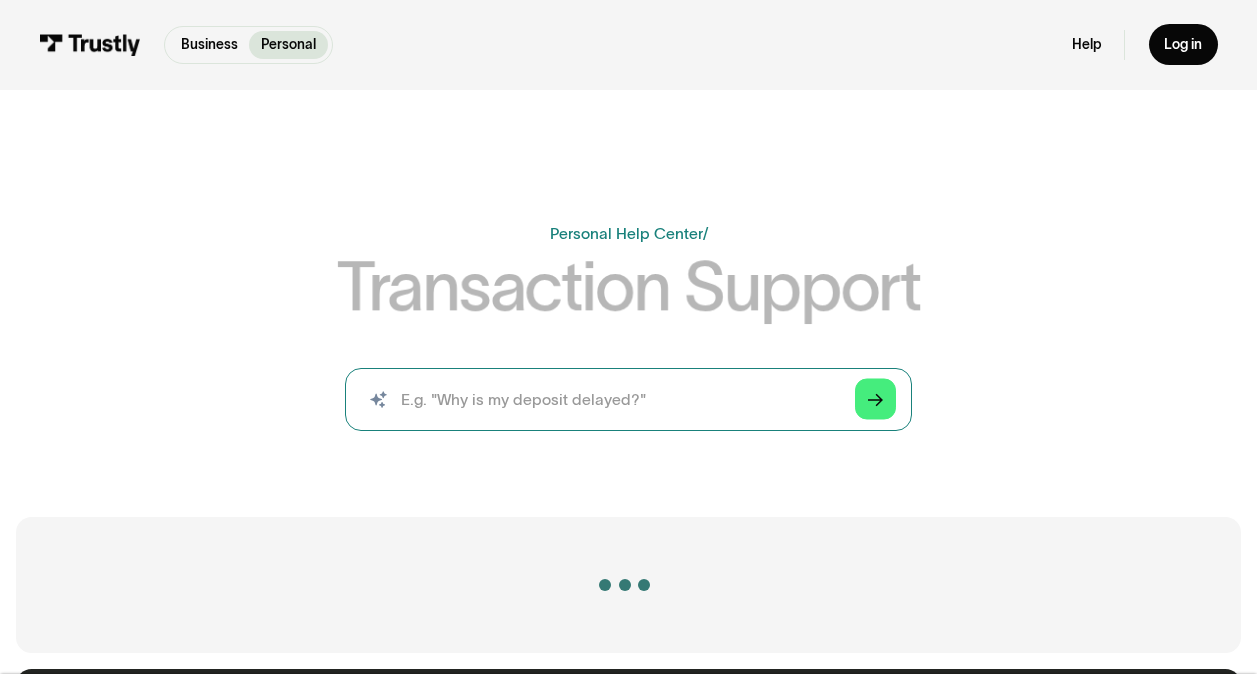 scroll, scrollTop: 0, scrollLeft: 0, axis: both 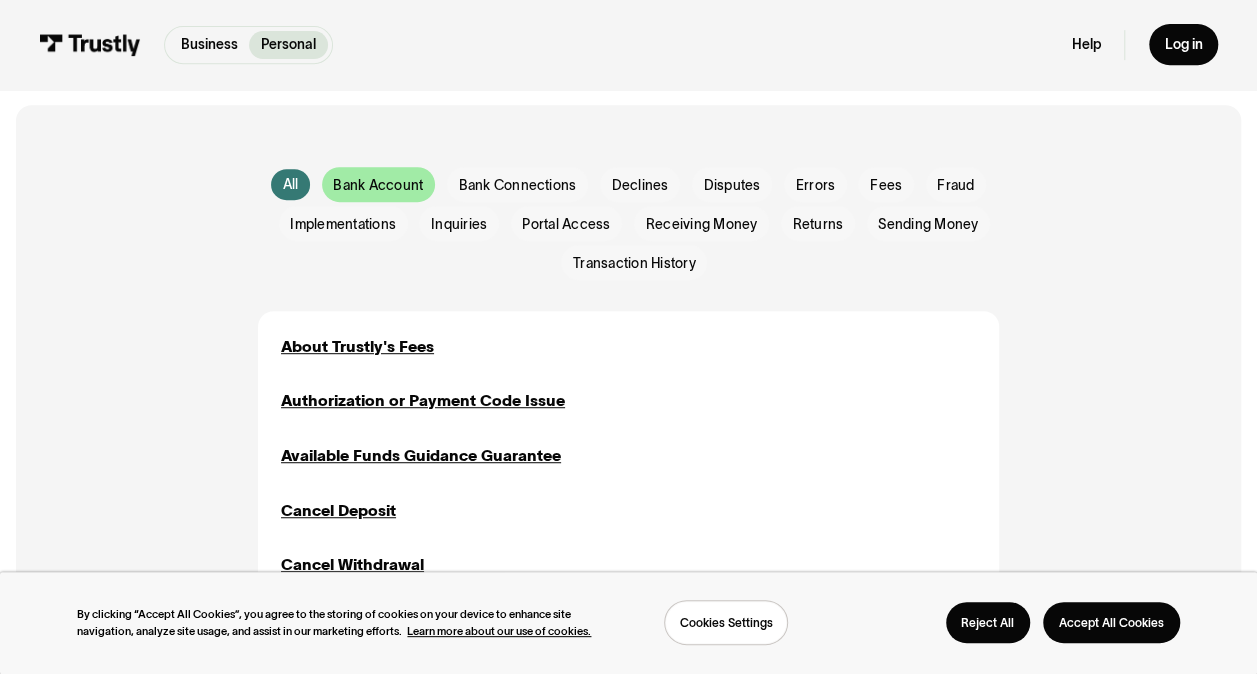 click on "Bank Account" at bounding box center [0, 0] 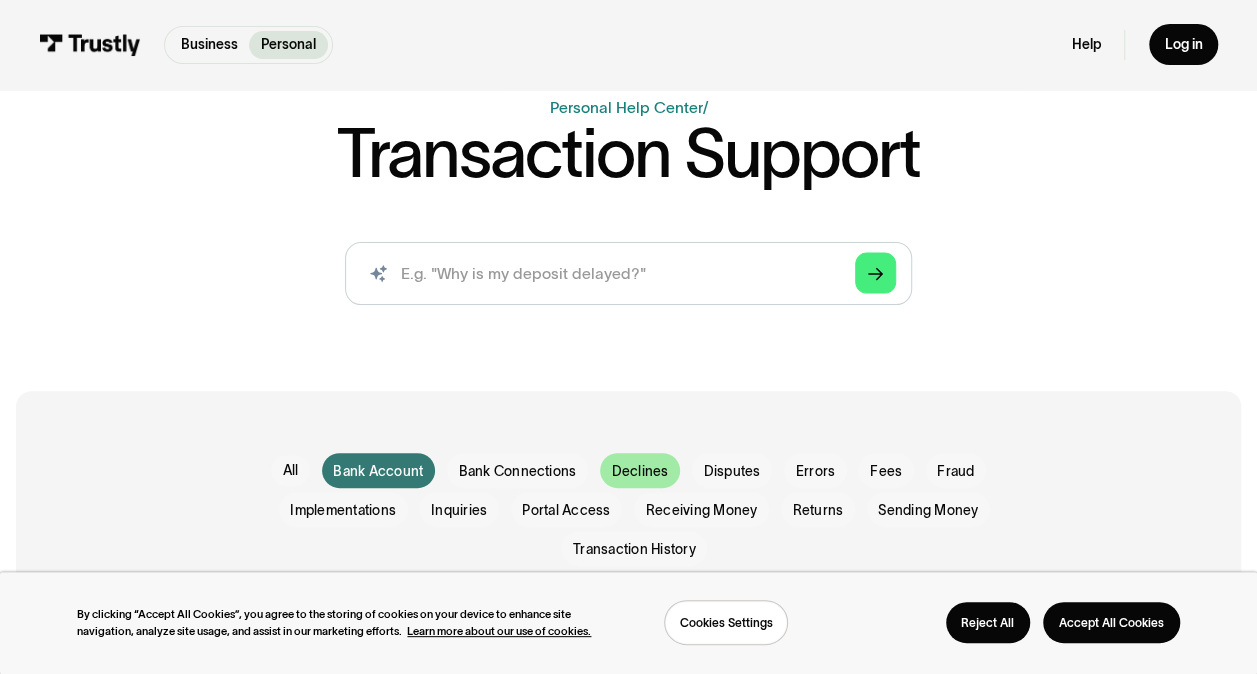 scroll, scrollTop: 273, scrollLeft: 0, axis: vertical 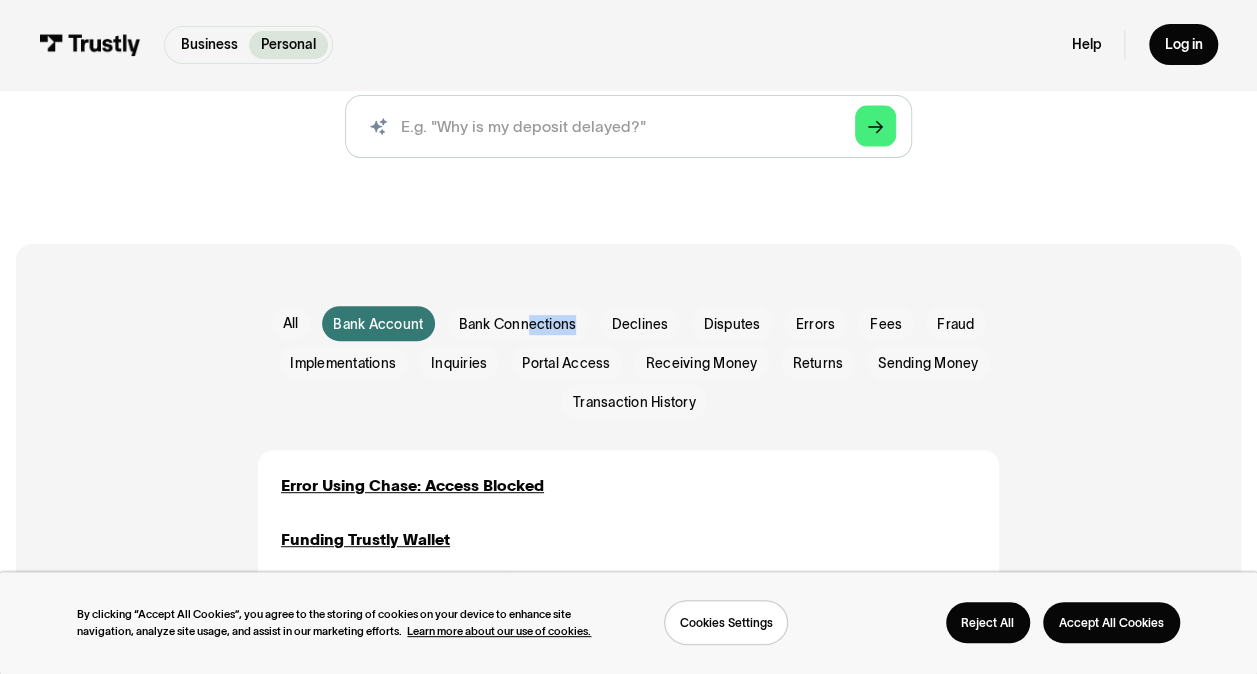 drag, startPoint x: 529, startPoint y: 328, endPoint x: 526, endPoint y: 342, distance: 14.3178215 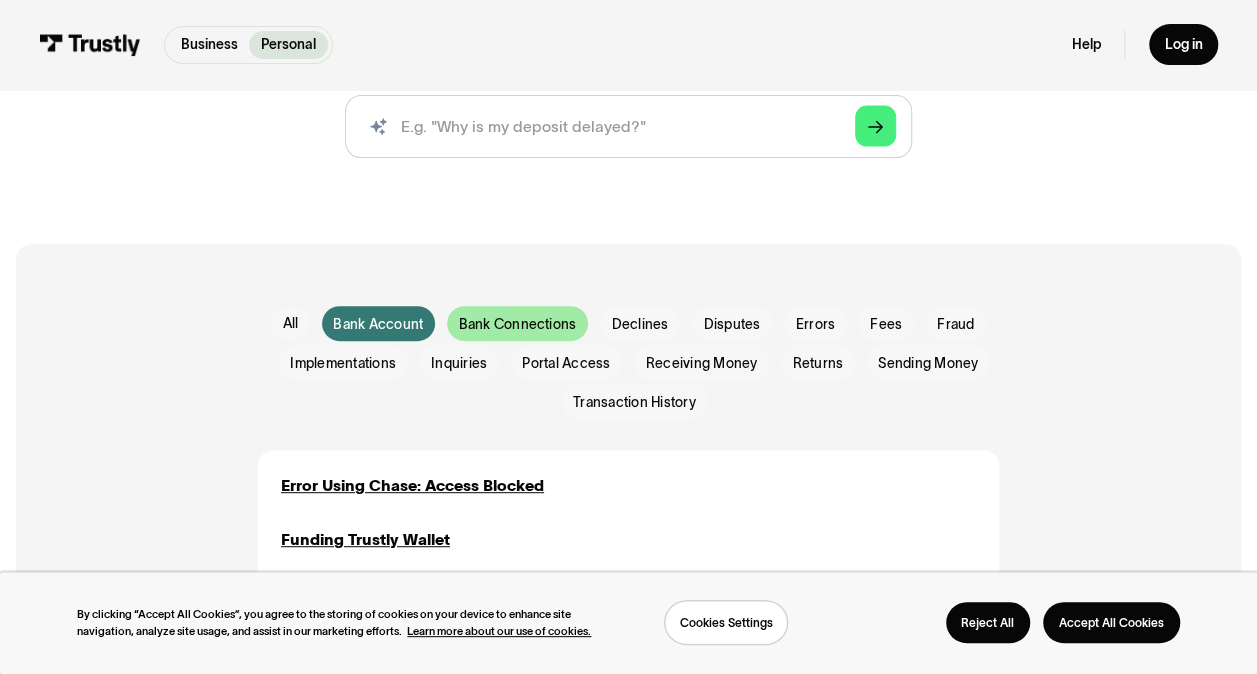 drag, startPoint x: 526, startPoint y: 342, endPoint x: 499, endPoint y: 330, distance: 29.546574 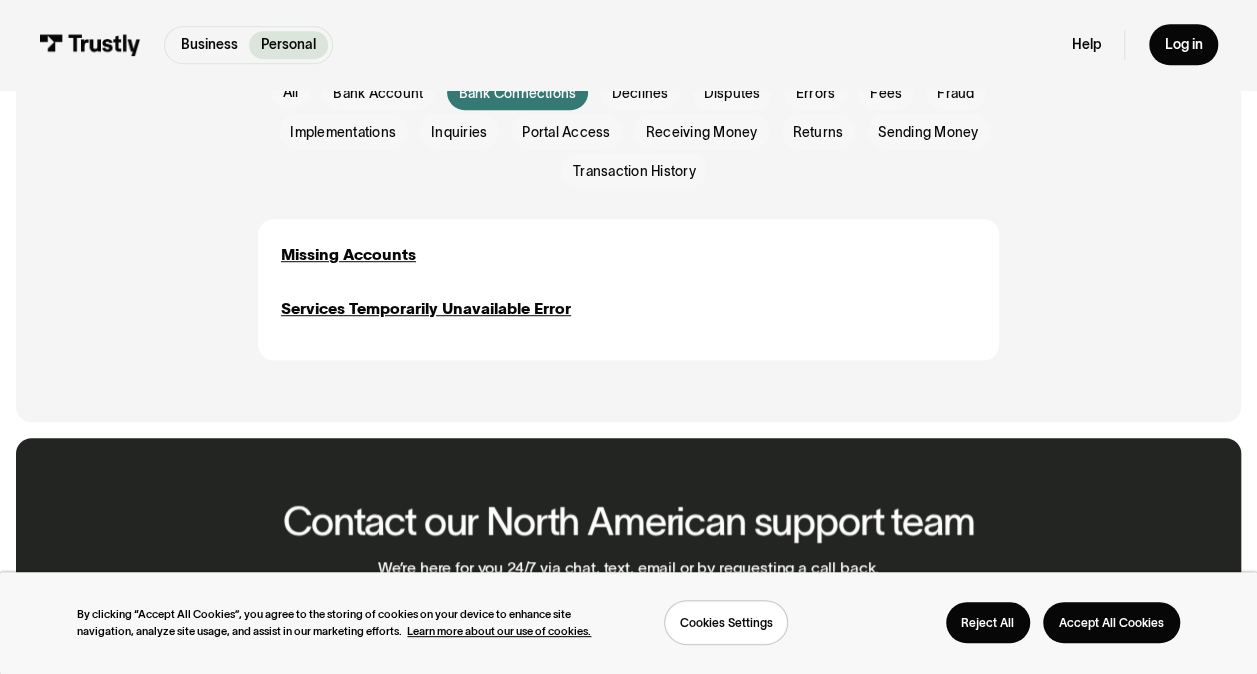 scroll, scrollTop: 503, scrollLeft: 0, axis: vertical 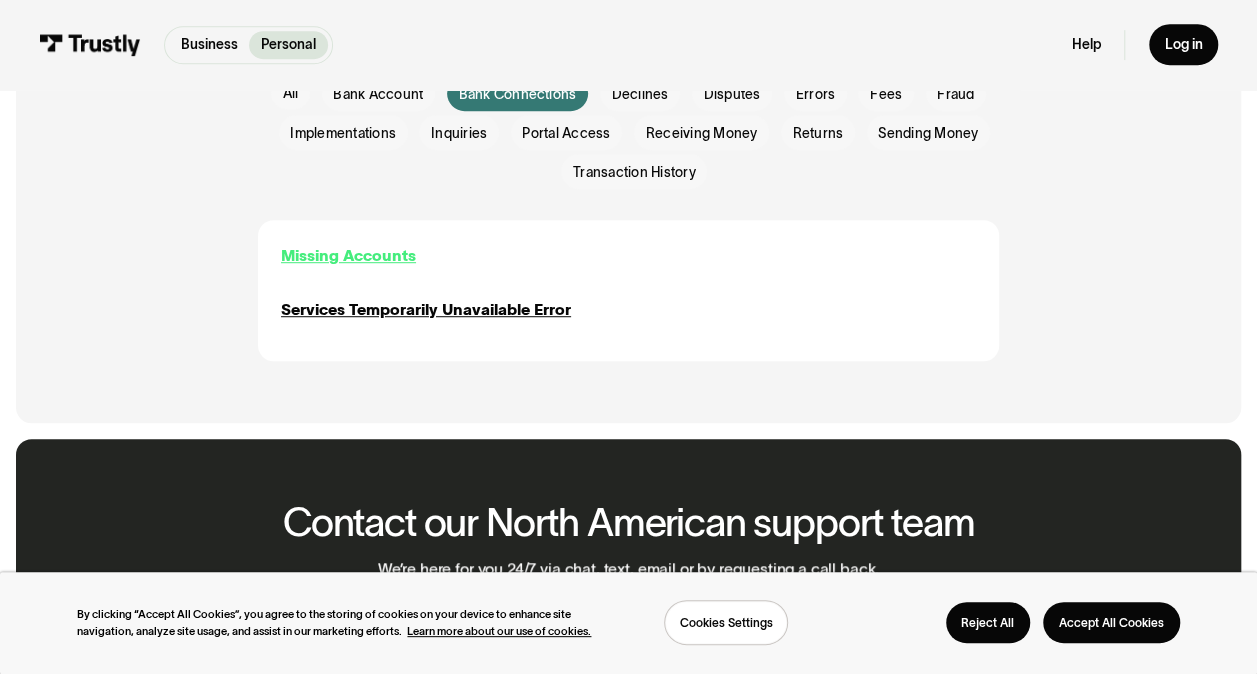 click on "Missing Accounts" at bounding box center [348, 255] 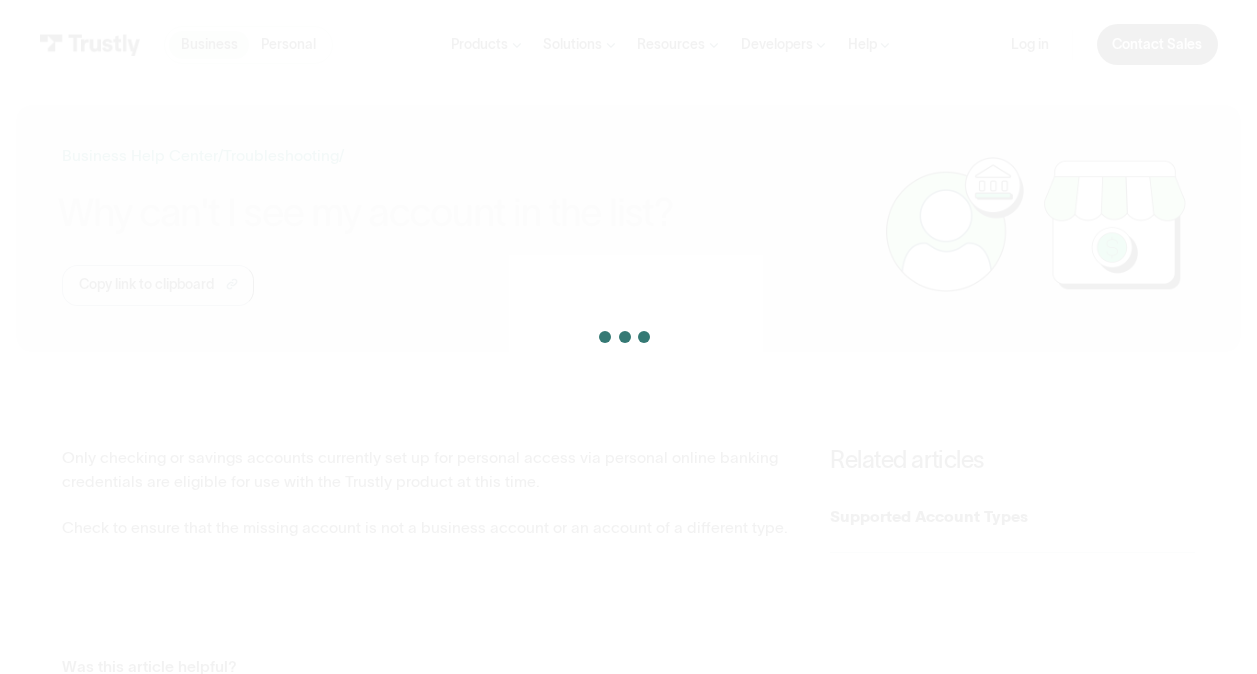 scroll, scrollTop: 0, scrollLeft: 0, axis: both 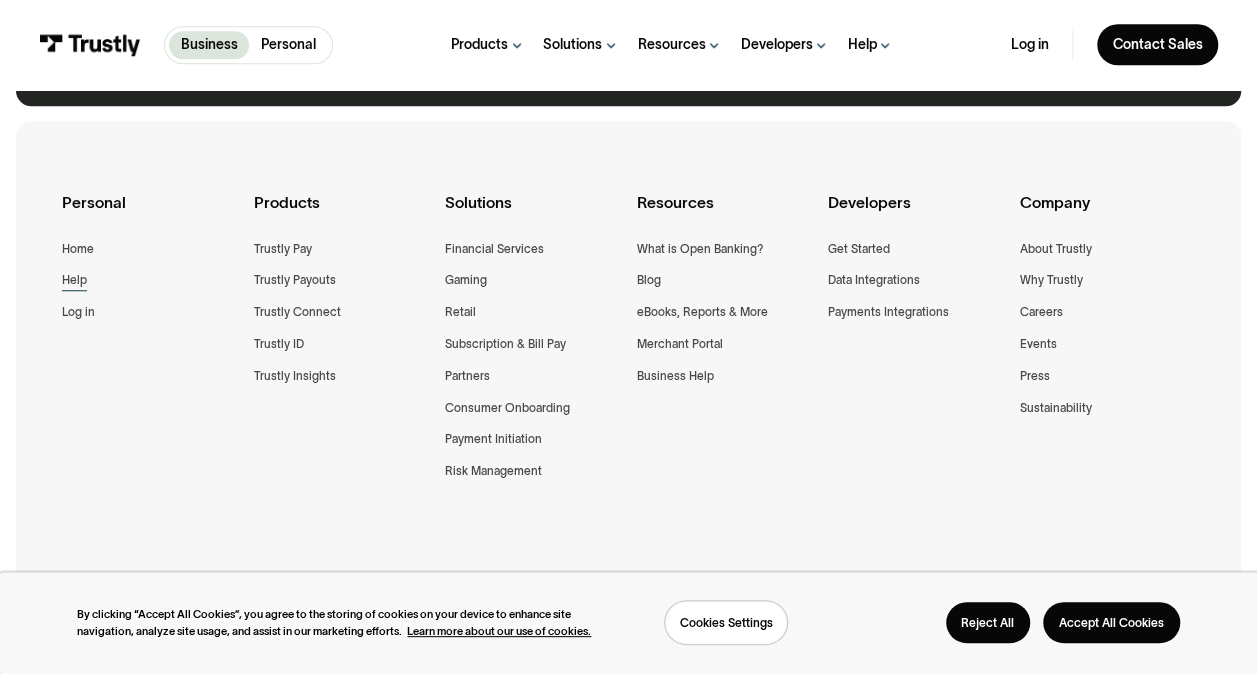 click on "Help" at bounding box center (74, 280) 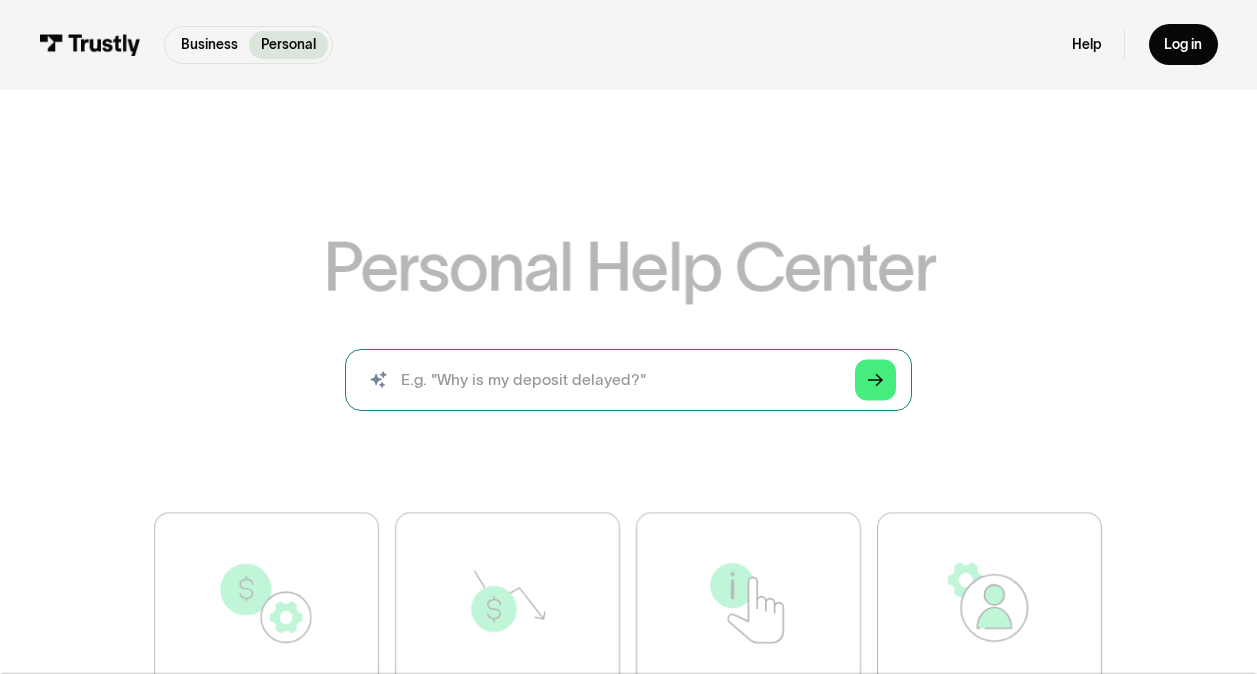 scroll, scrollTop: 0, scrollLeft: 0, axis: both 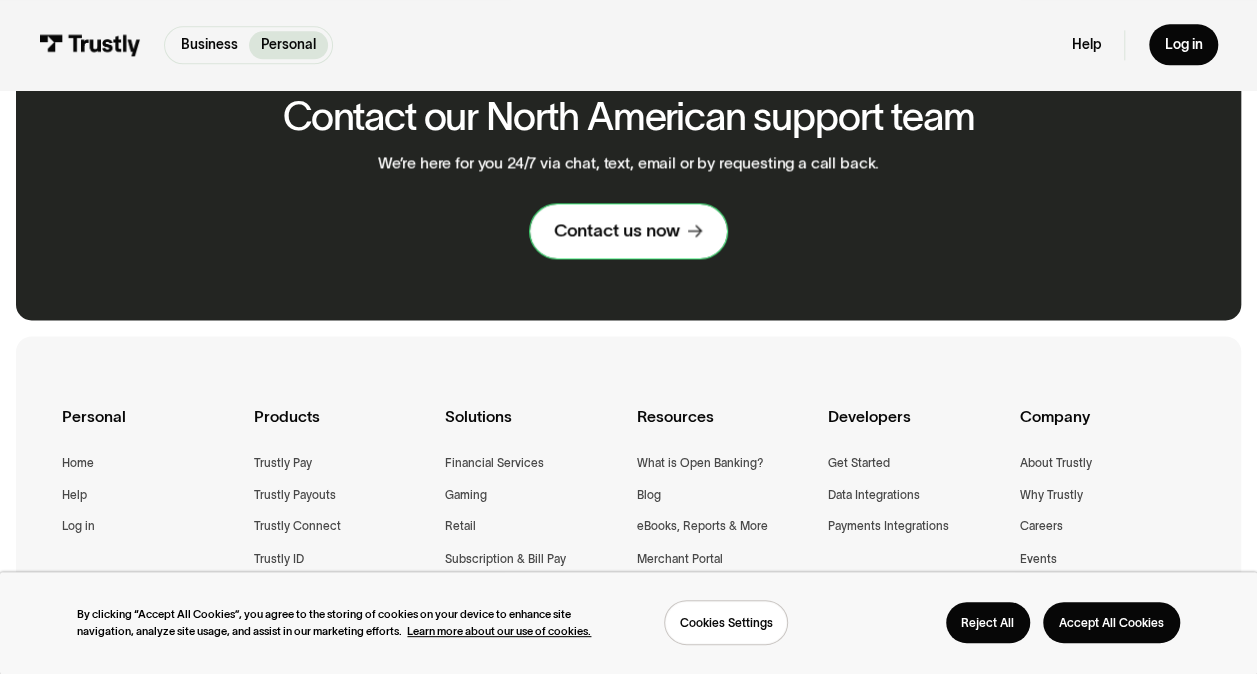 click on "Contact us now" at bounding box center (617, 230) 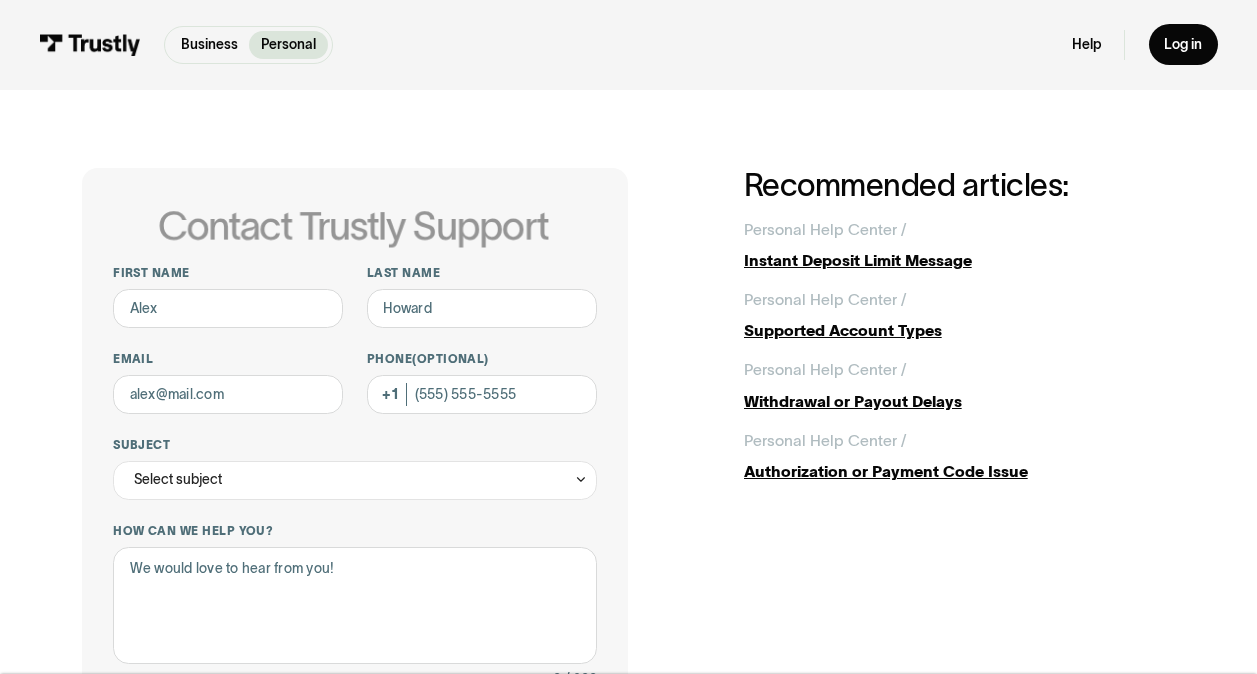 scroll, scrollTop: 0, scrollLeft: 0, axis: both 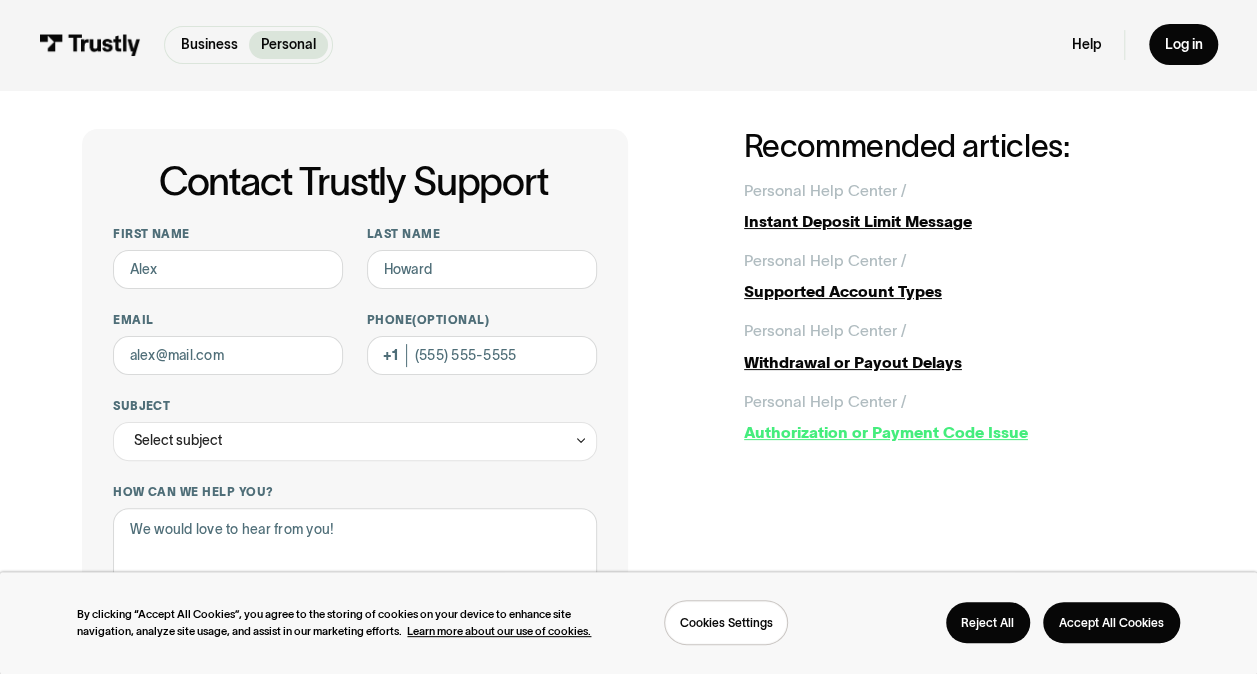 click on "Authorization or Payment Code Issue" at bounding box center [959, 432] 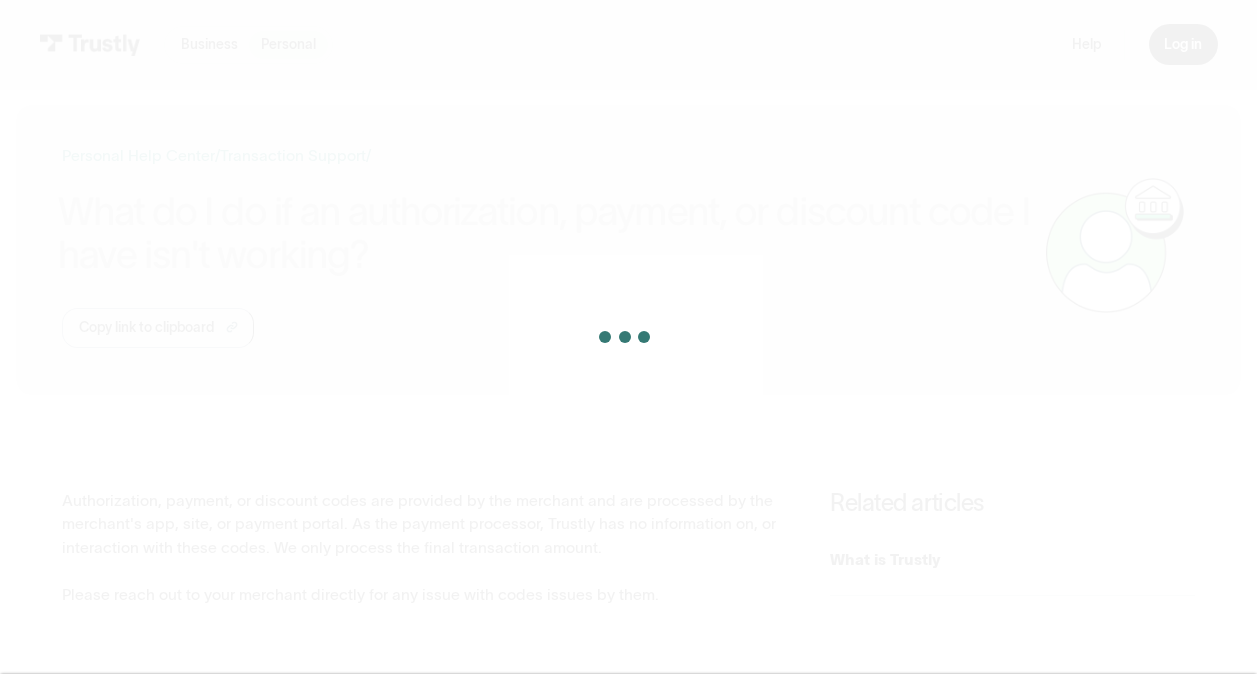 scroll, scrollTop: 0, scrollLeft: 0, axis: both 